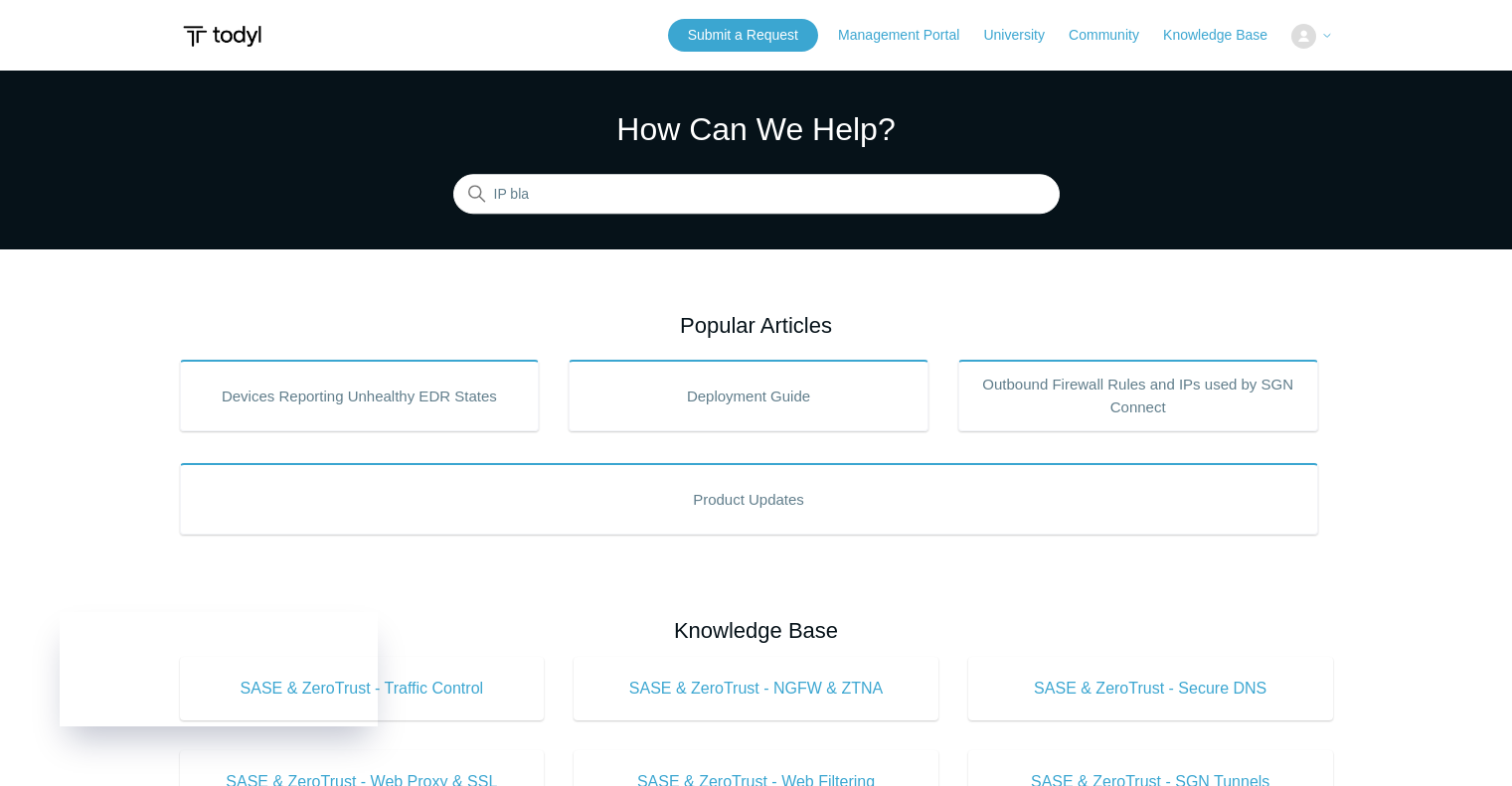 scroll, scrollTop: 0, scrollLeft: 0, axis: both 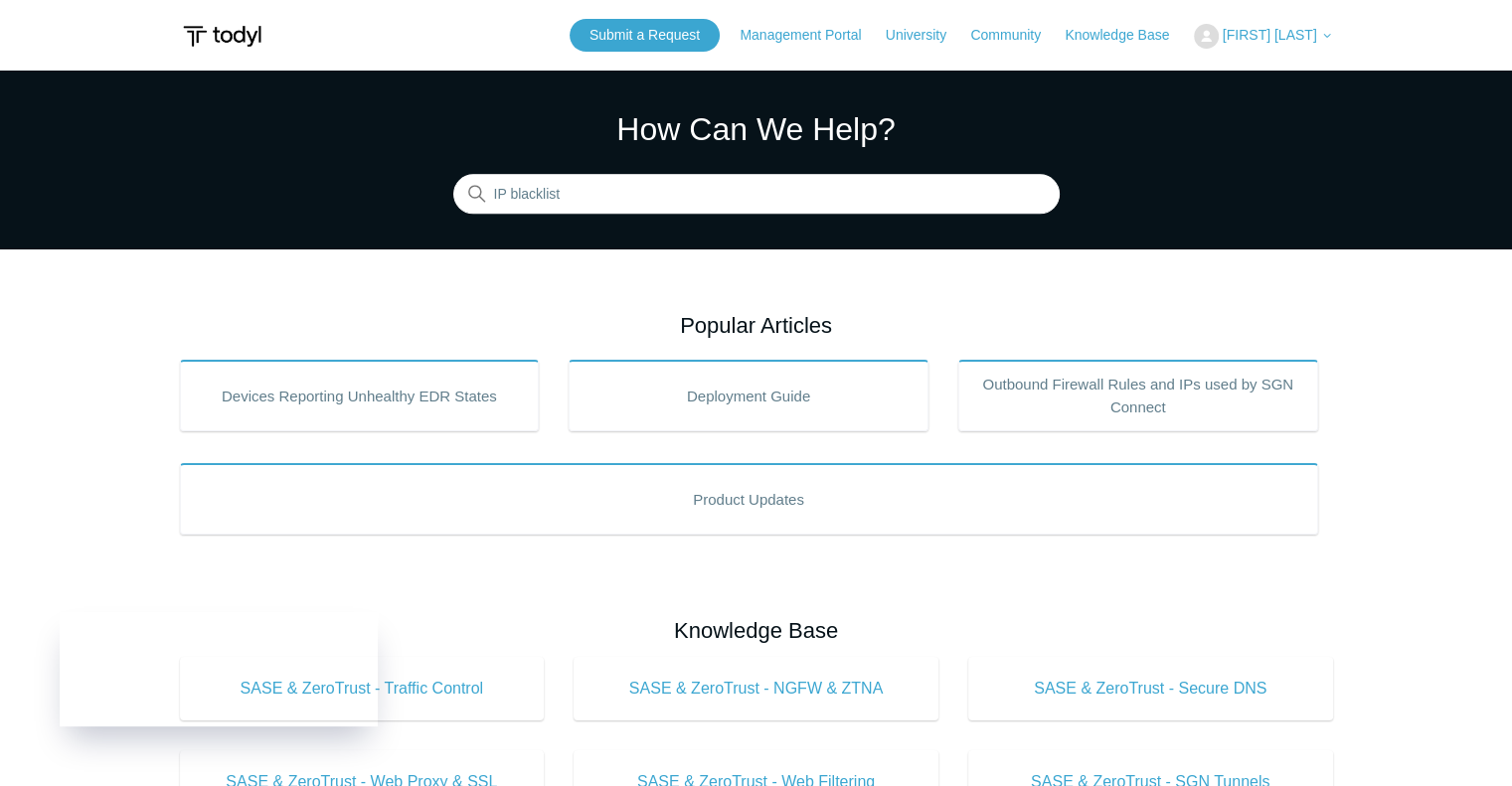 type on "IP blacklist" 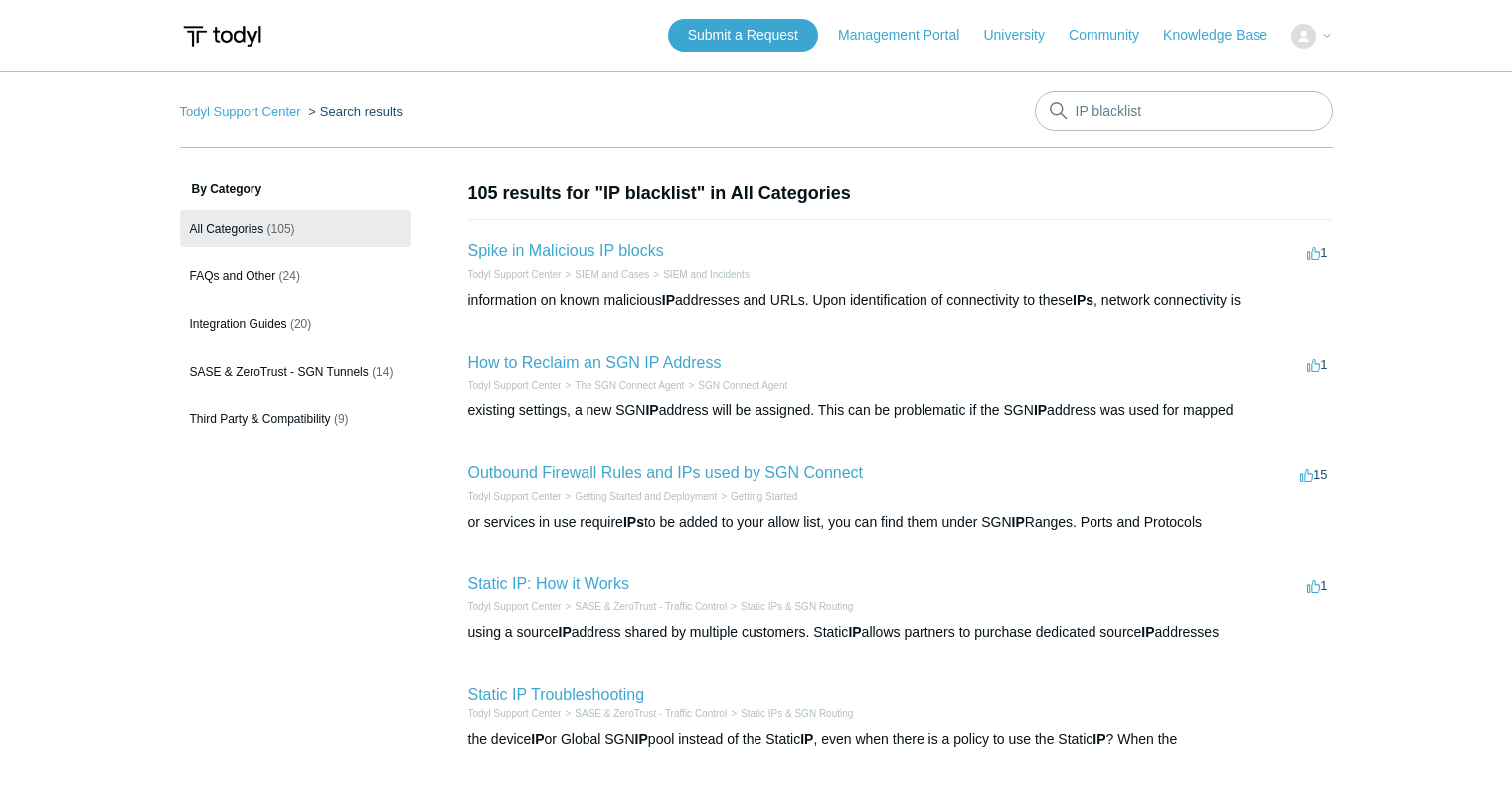 scroll, scrollTop: 0, scrollLeft: 0, axis: both 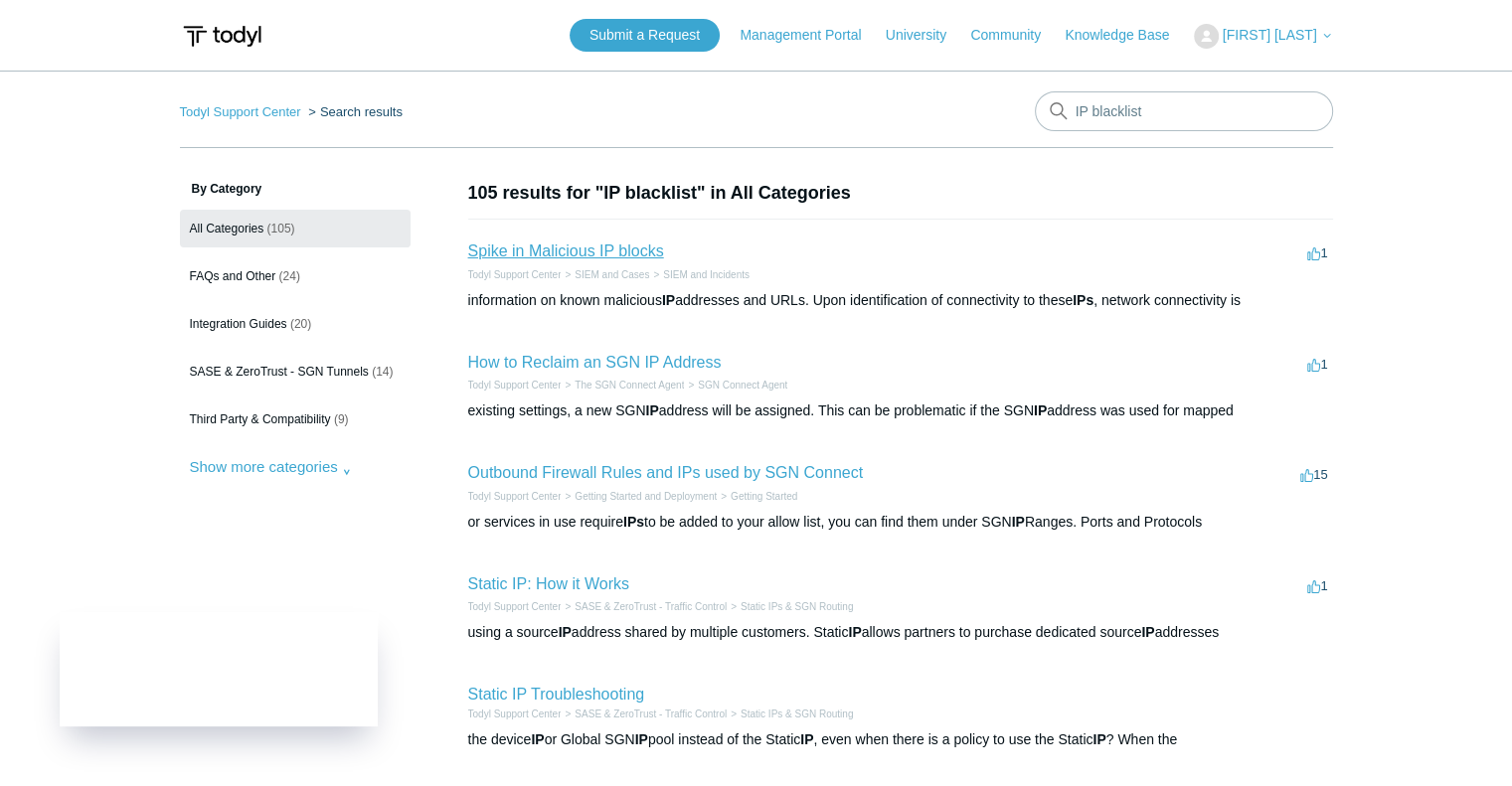click on "Spike in Malicious IP blocks" at bounding box center [566, 250] 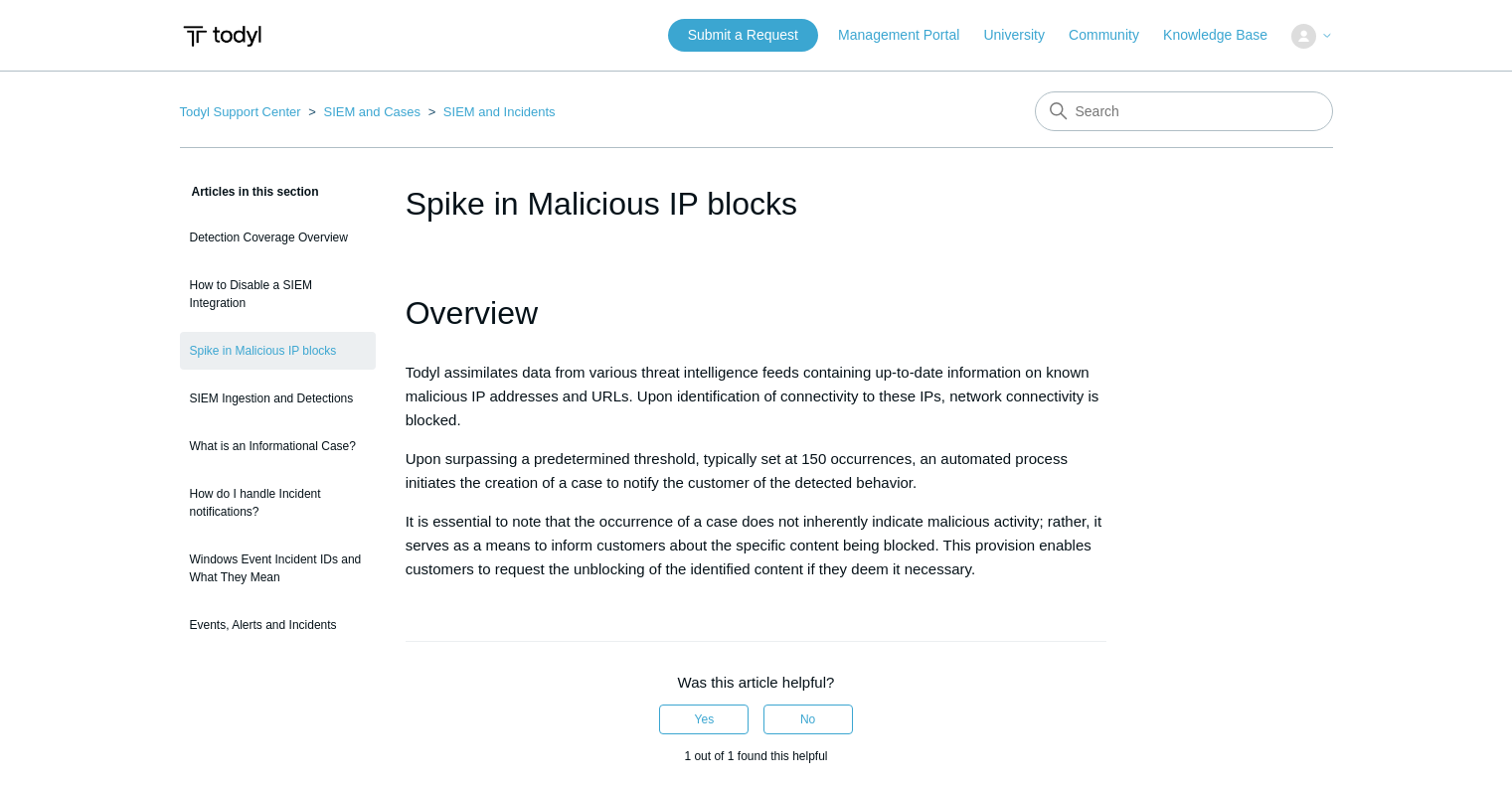 scroll, scrollTop: 0, scrollLeft: 0, axis: both 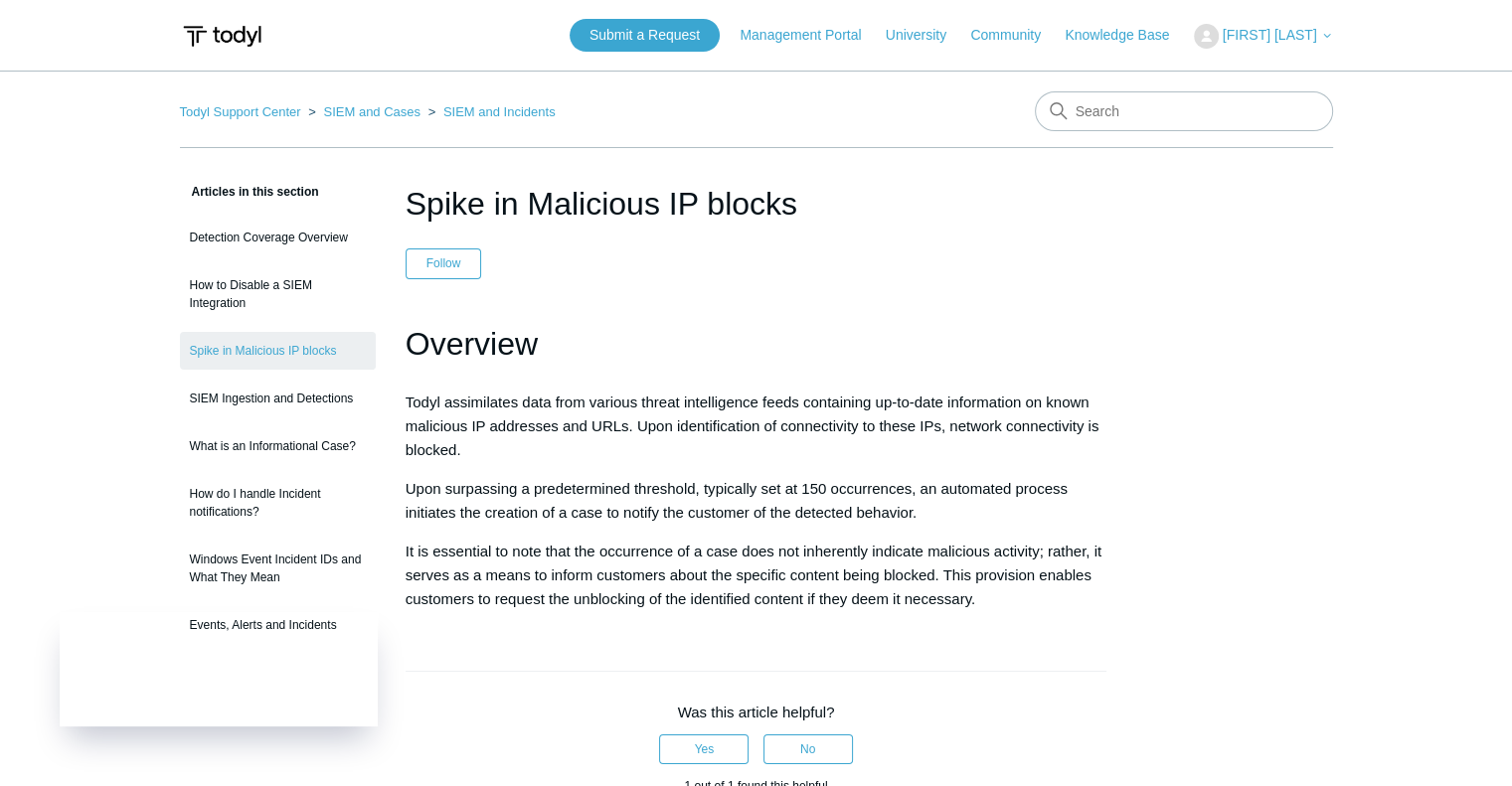 click on "Articles in this section
Detection Coverage Overview
How to Disable a SIEM Integration
Spike in Malicious IP blocks
SIEM Ingestion and Detections
What is an Informational Case?
How do I handle Incident notifications?
Windows Event Incident IDs and What They Mean" at bounding box center [756, 745] 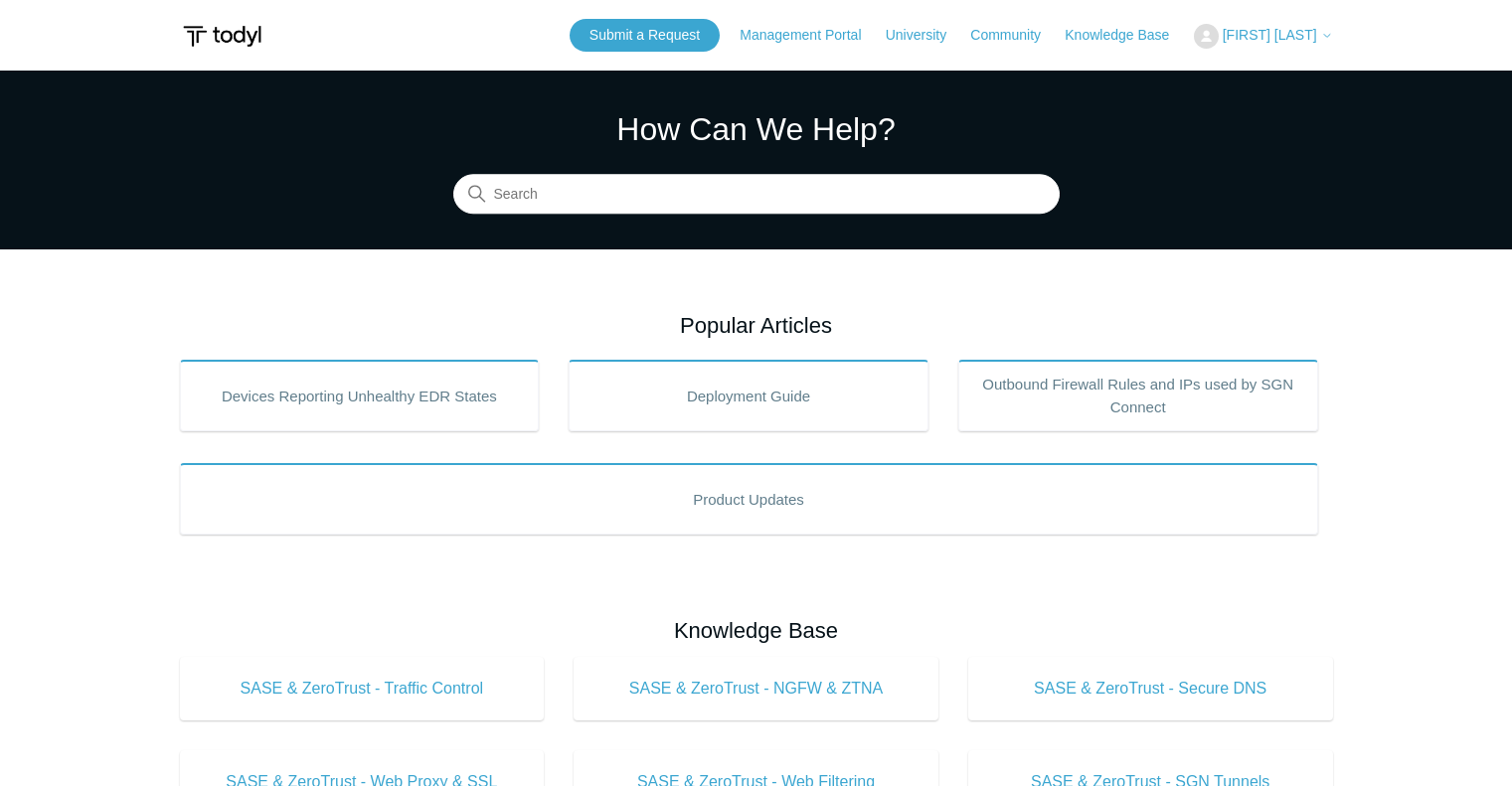 scroll, scrollTop: 0, scrollLeft: 0, axis: both 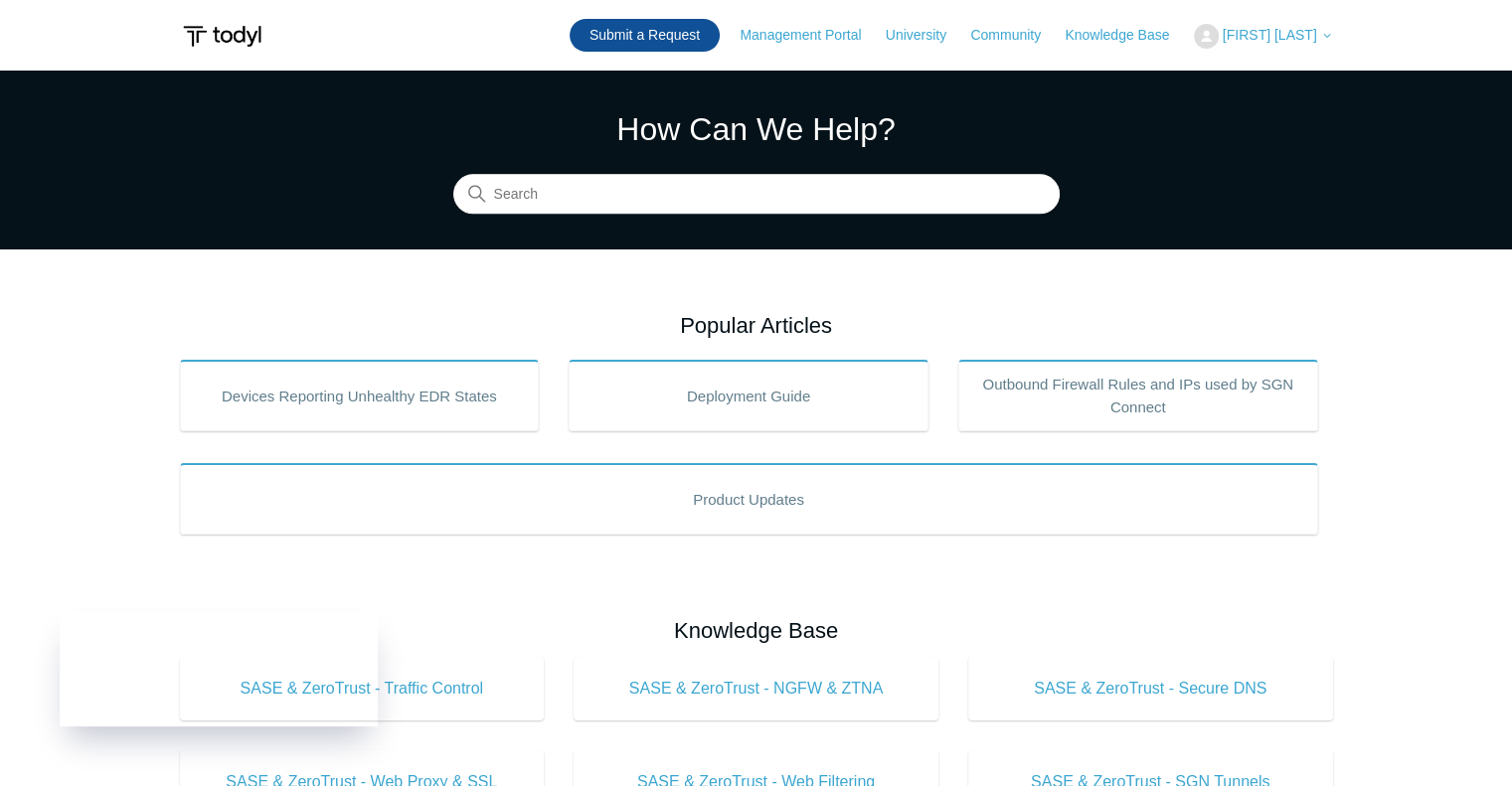 click on "Submit a Request" at bounding box center (644, 35) 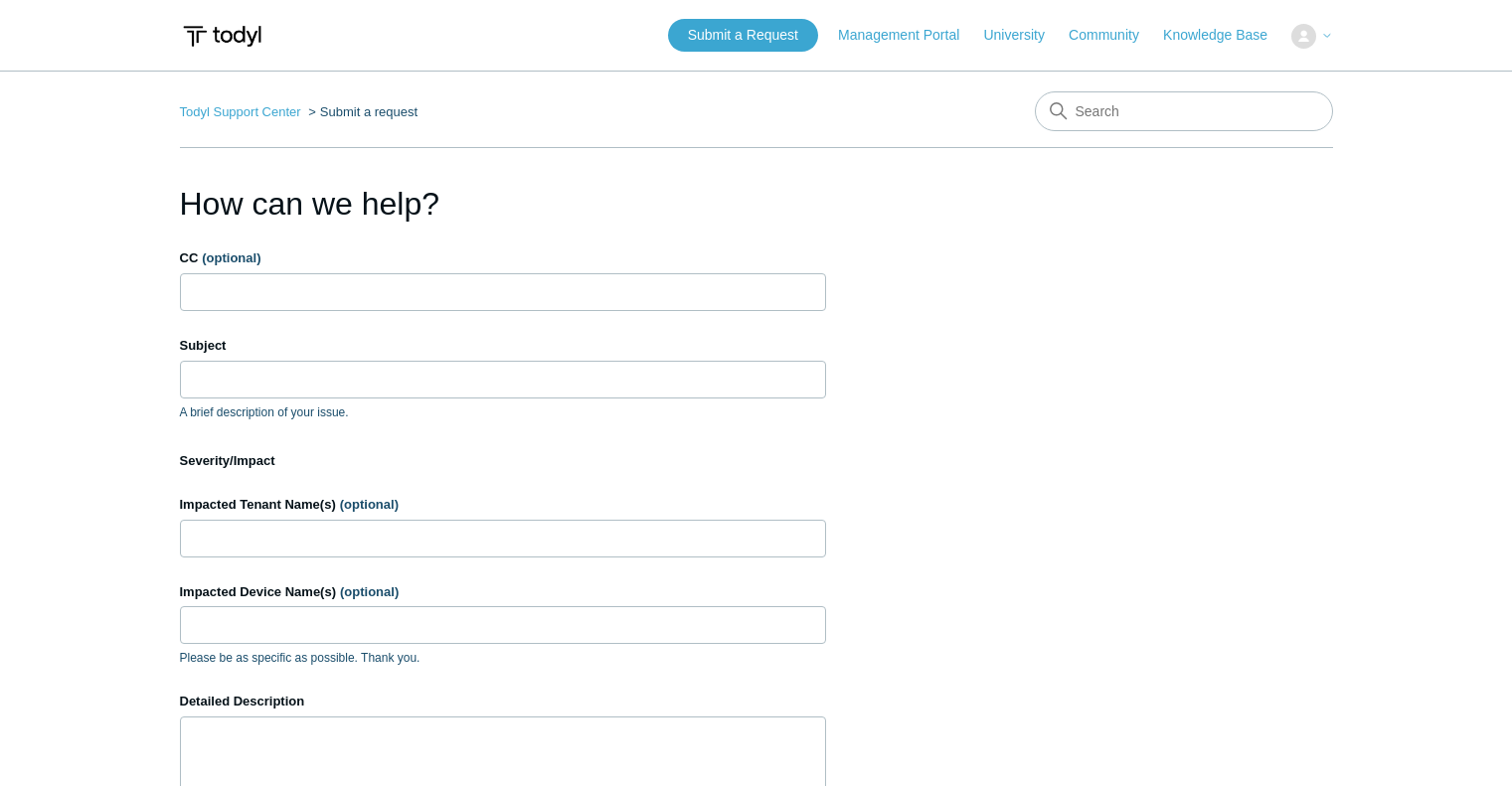 scroll, scrollTop: 0, scrollLeft: 0, axis: both 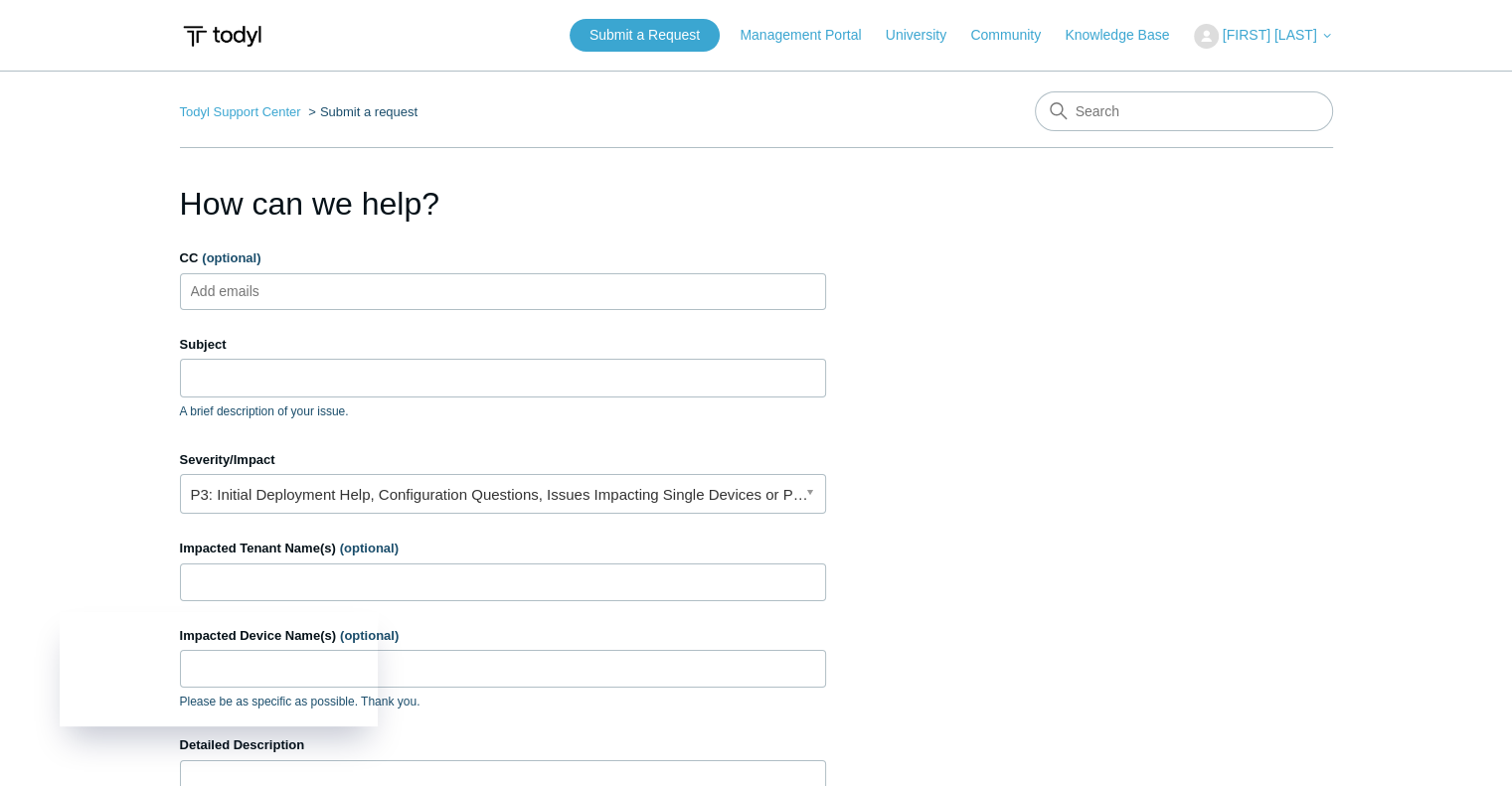 click on "Add emails" at bounding box center [503, 291] 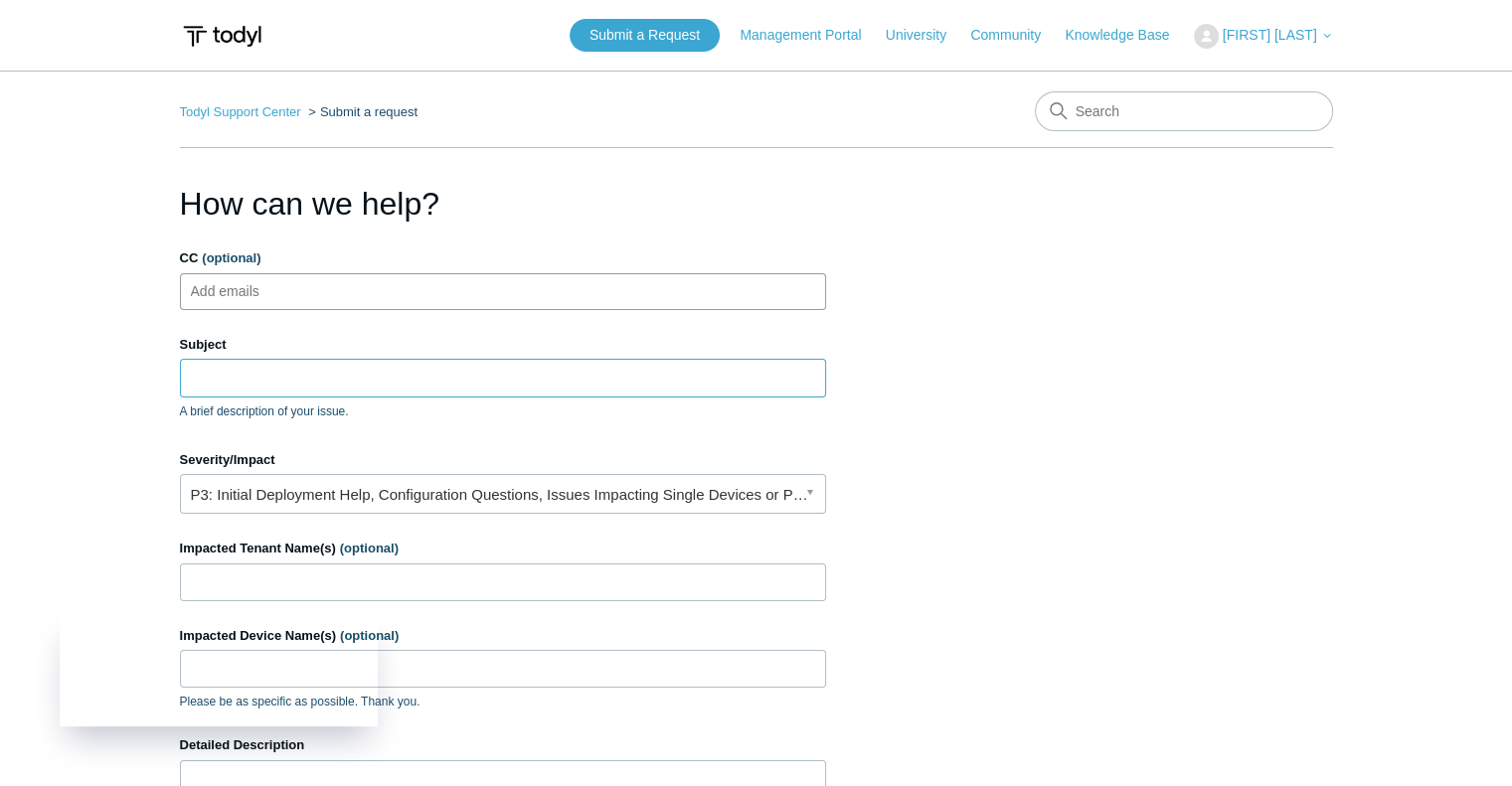 click on "Subject" at bounding box center [503, 378] 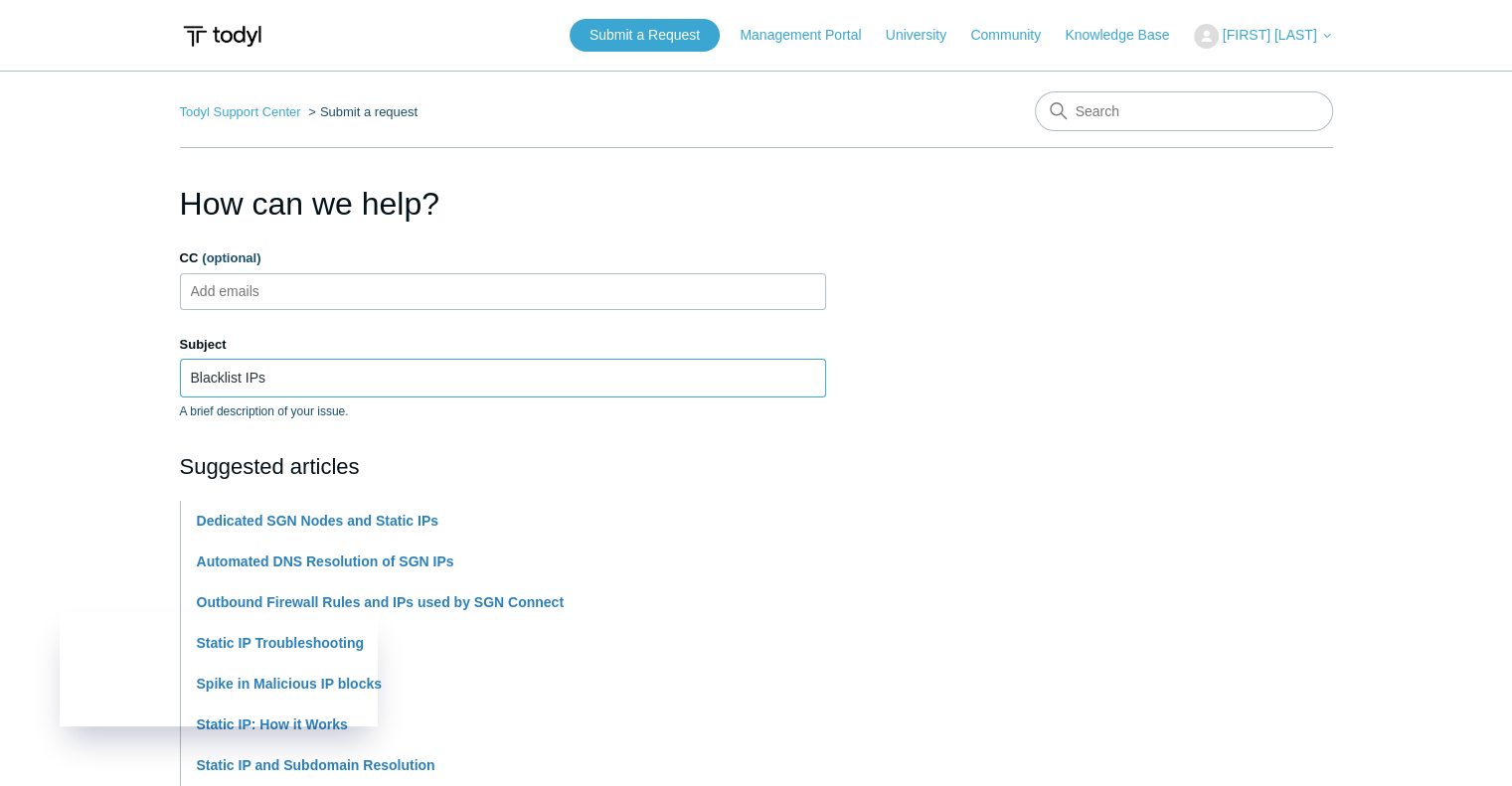 type on "Blacklist IPs" 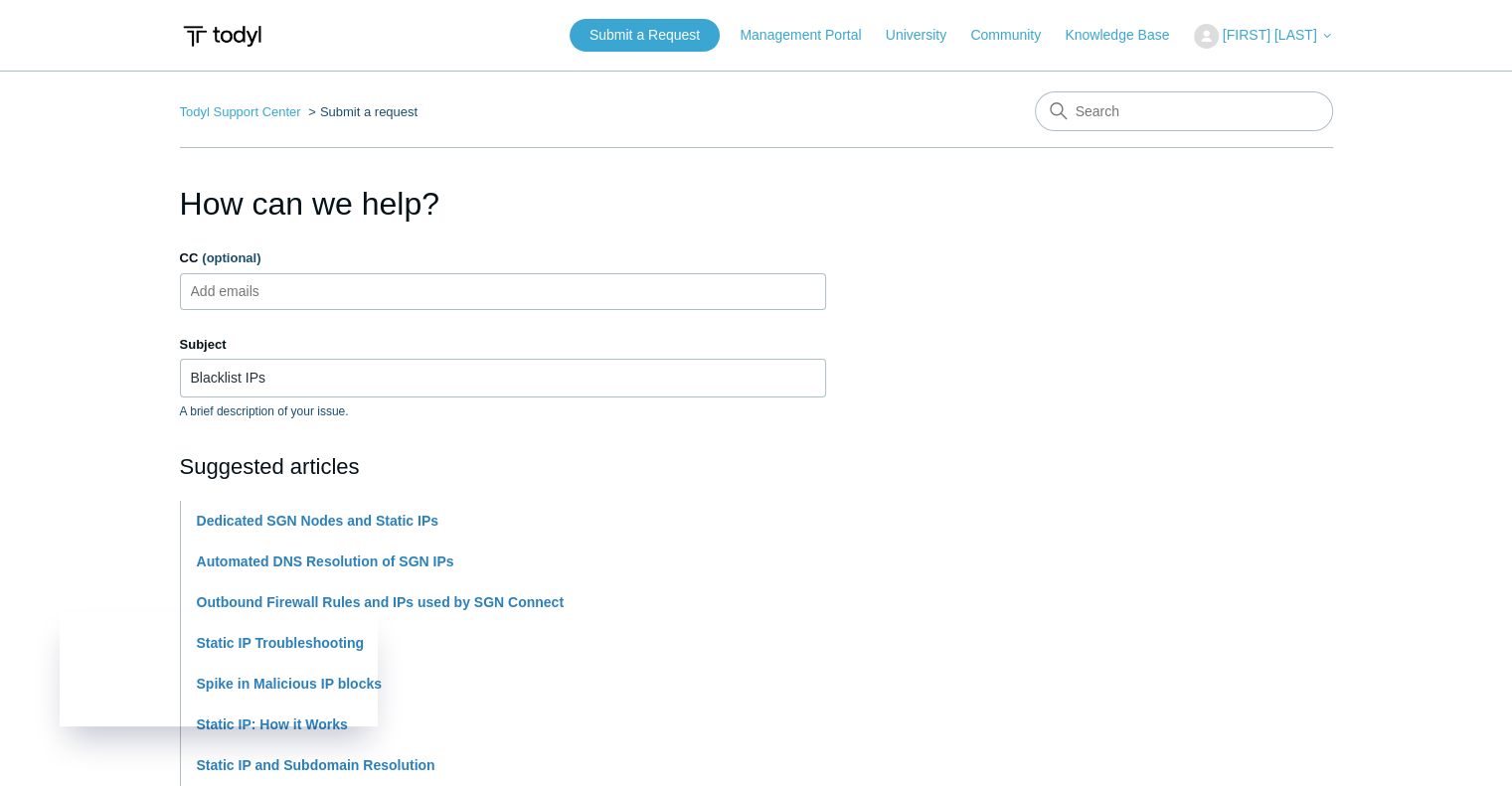 click on "Todyl Support Center
Submit a request
How can we help?
CC (optional)
Add emails
Subject
Blacklist IPs
A brief description of your issue.
Suggested articles Dedicated SGN Nodes and Static IPs Automated DNS Resolution of SGN IPs Outbound Firewall Rules and IPs used by SGN Connect Static IP Troubleshooting Spike in Malicious IP blocks Static IP: How it Works Static IP and Subdomain Resolution Microsoft flagging Todyl as an Anonymous IP How to Reclaim an SGN IP Address Static IP Destinations for Microsoft 365 Logins
Severity/Impact
Impacted Tenant Name(s) (optional)" at bounding box center (756, 824) 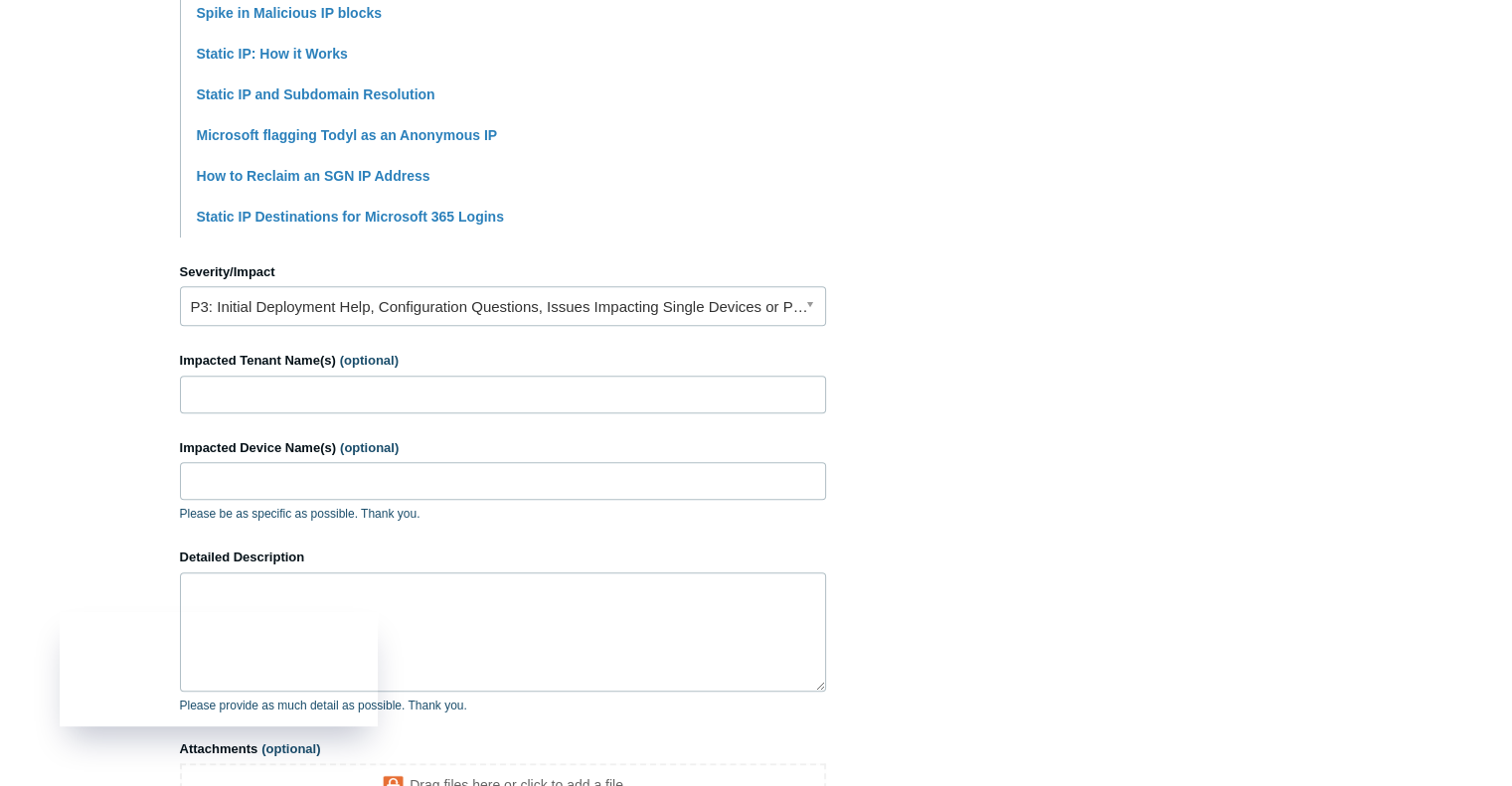 scroll, scrollTop: 676, scrollLeft: 0, axis: vertical 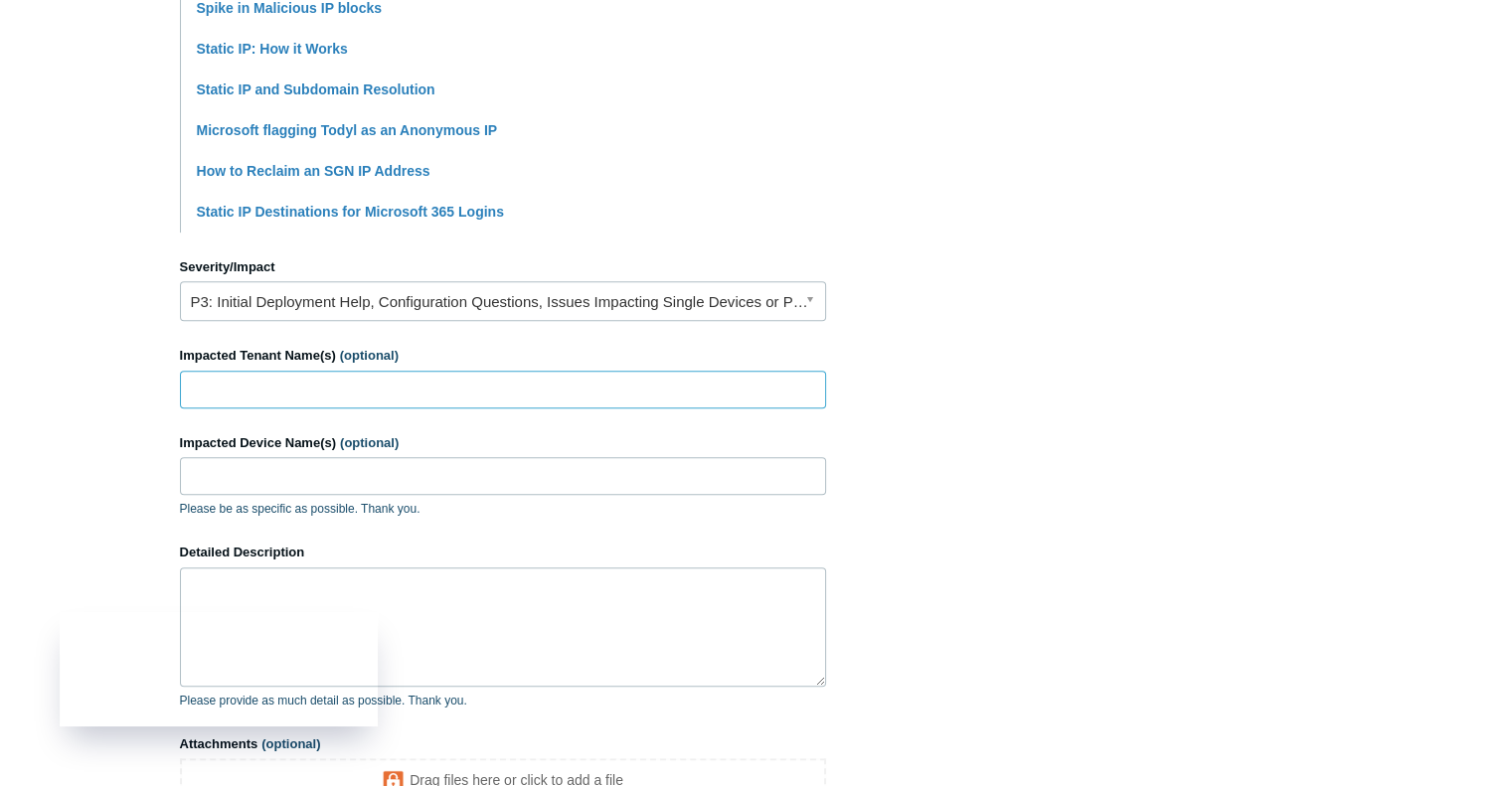 click on "Impacted Tenant Name(s) (optional)" at bounding box center (503, 390) 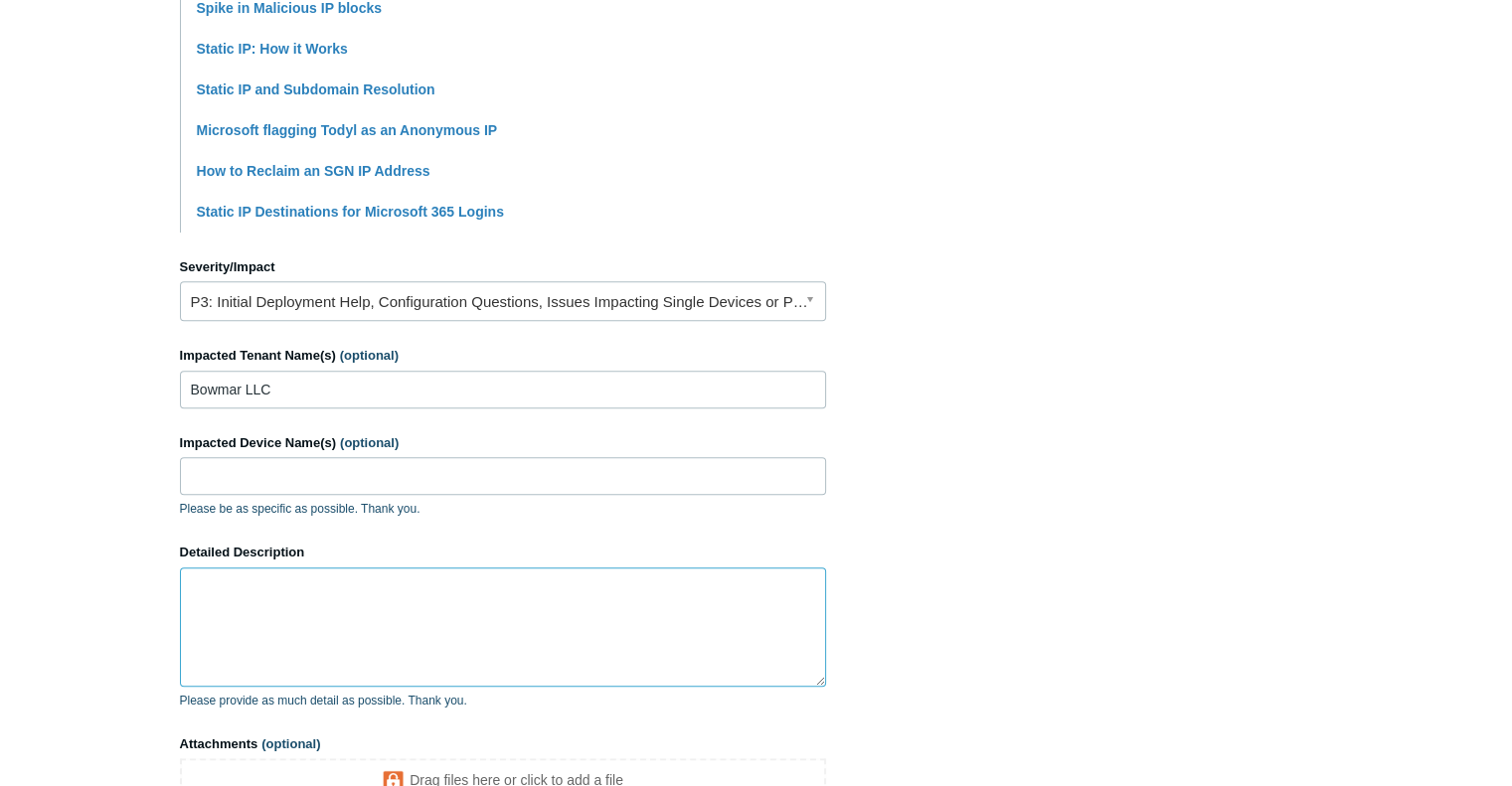 click on "Detailed Description" at bounding box center (503, 627) 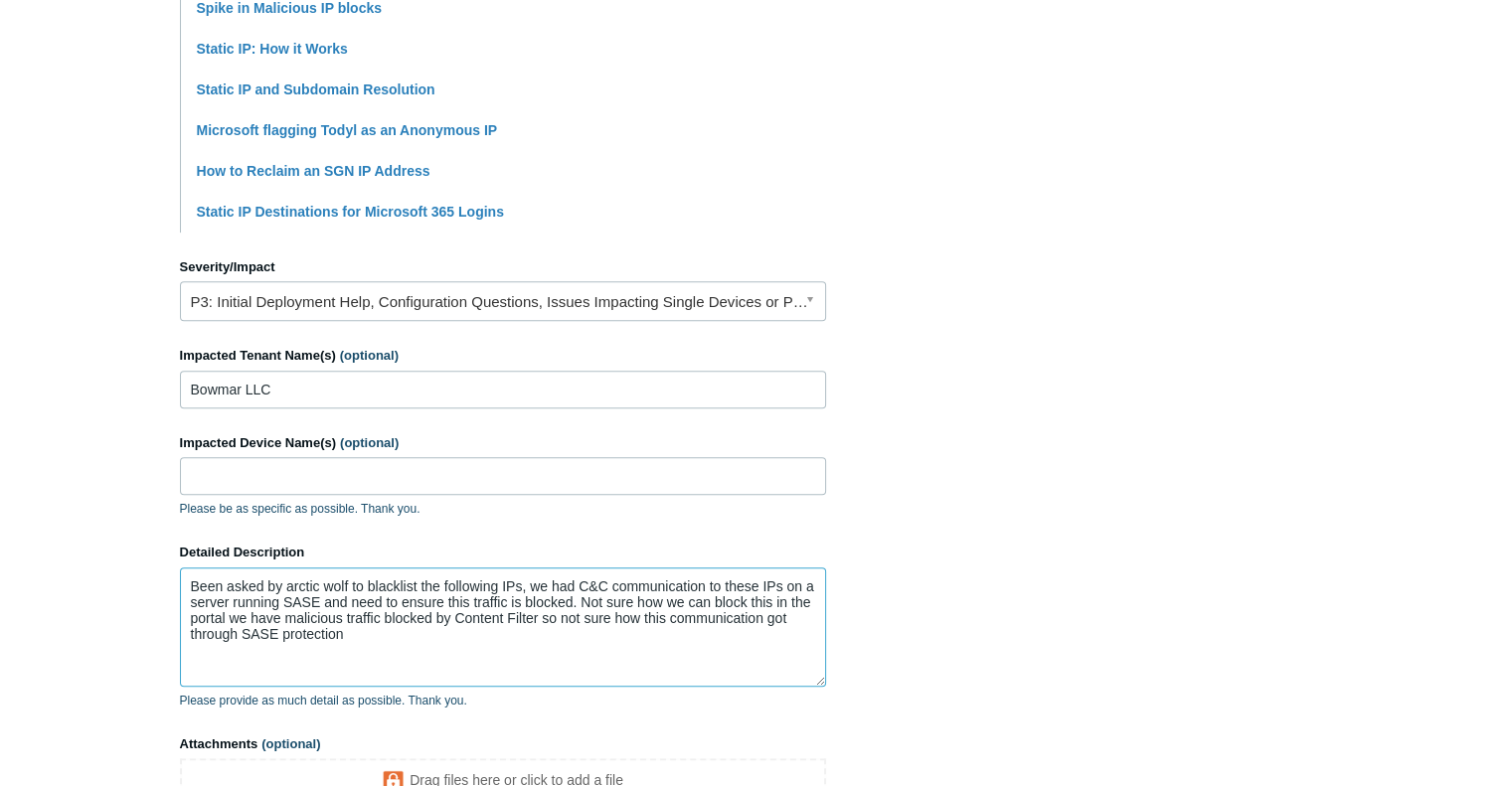 paste on "[IP]
[IP]
[IP]
[IP]
[IP]
[IP]
[IP]
[IP]
[IP]
[IP]
[IP]
[IP]" 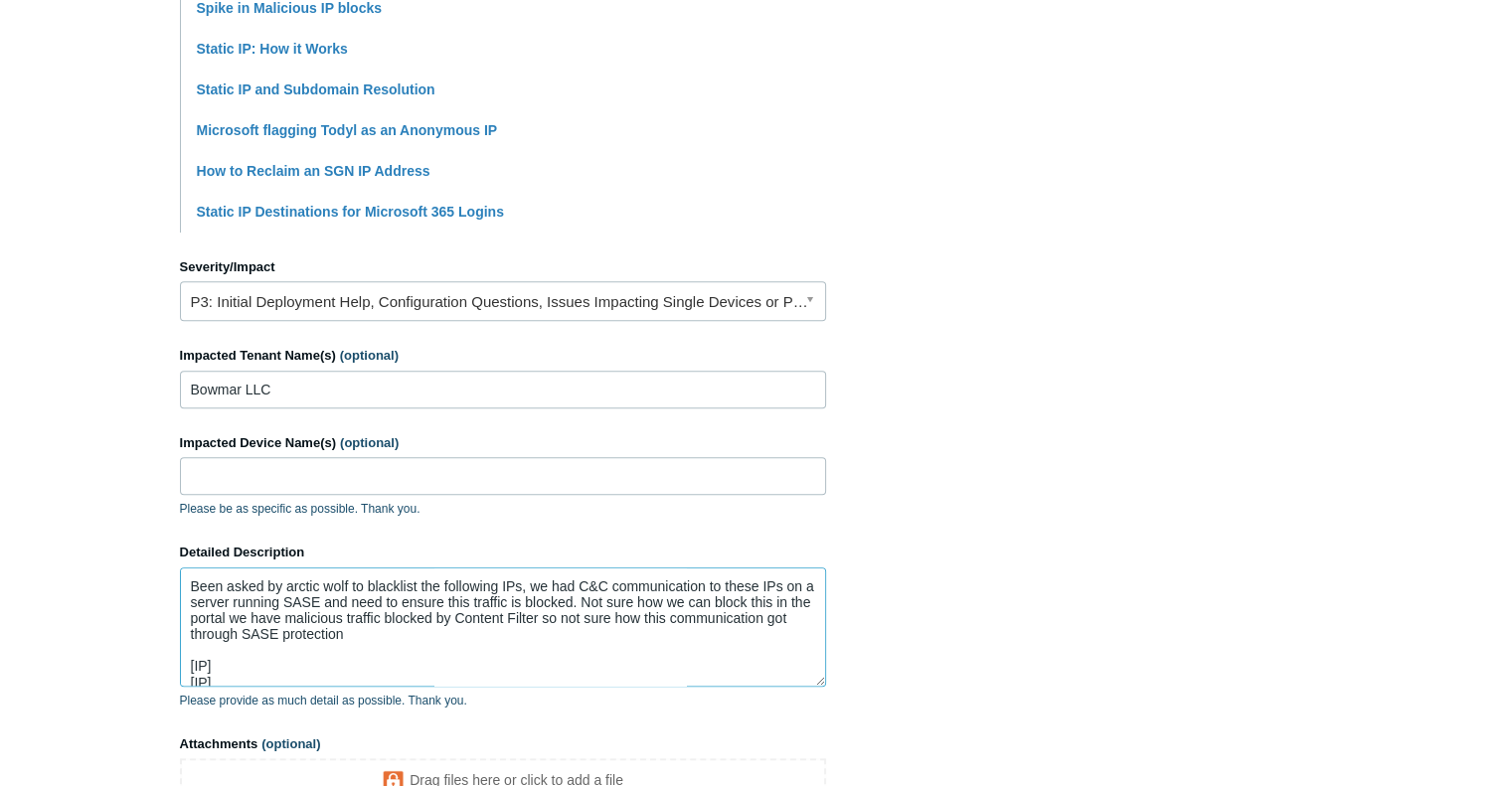 scroll, scrollTop: 164, scrollLeft: 0, axis: vertical 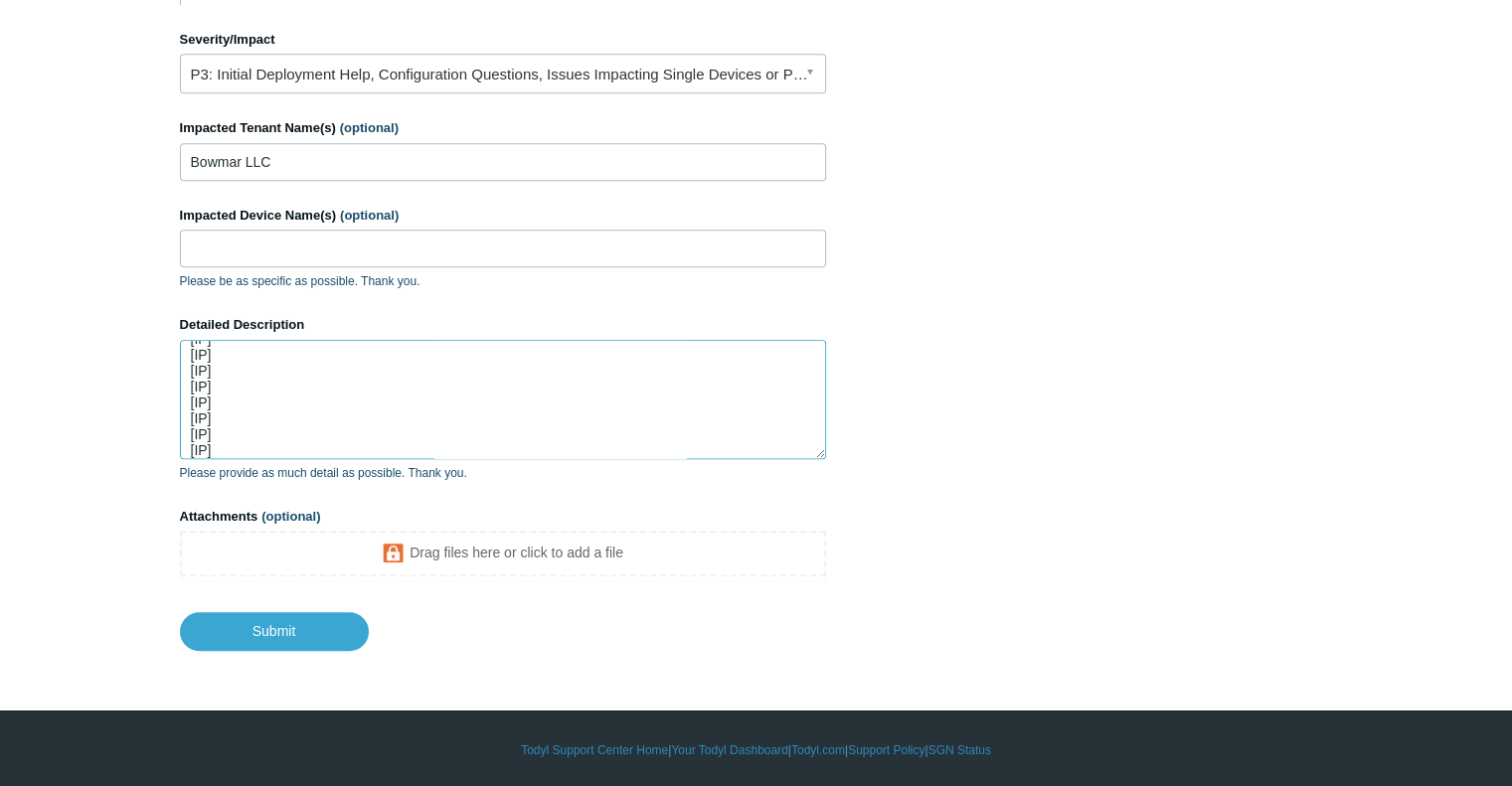 type on "Been asked by arctic wolf to blacklist the following IPs, we had C&C communication to these IPs on a server running SASE and need to ensure this traffic is blocked. Not sure how we can block this in the portal we have malicious traffic blocked by Content Filter so not sure how this communication got through SASE protection
[IP]
[IP]
[IP]
[IP]
[IP]
[IP]
[IP]
[IP]
[IP]
[IP]
[IP]
[IP]" 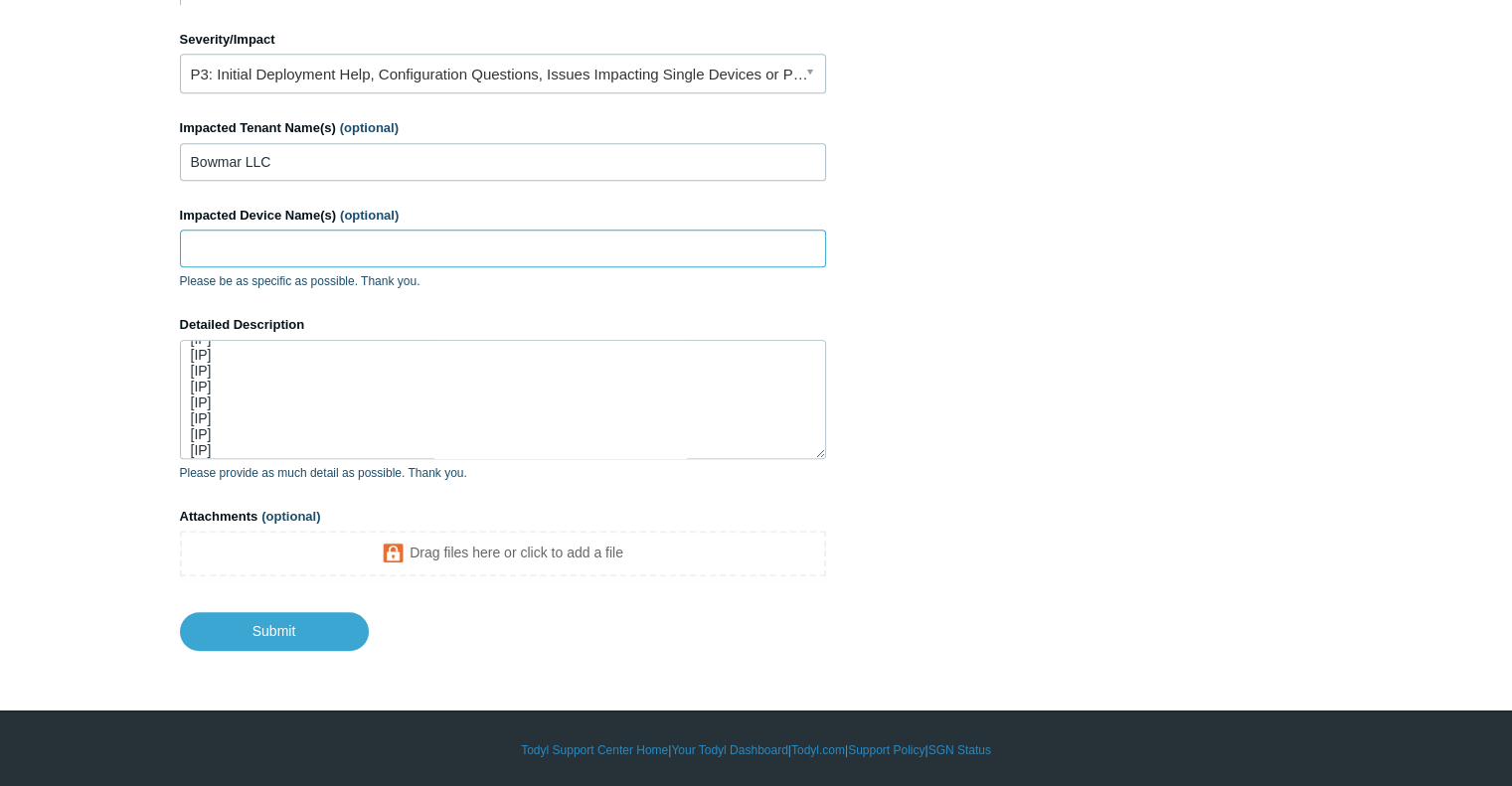 click on "Impacted Device Name(s) (optional)" at bounding box center (503, 248) 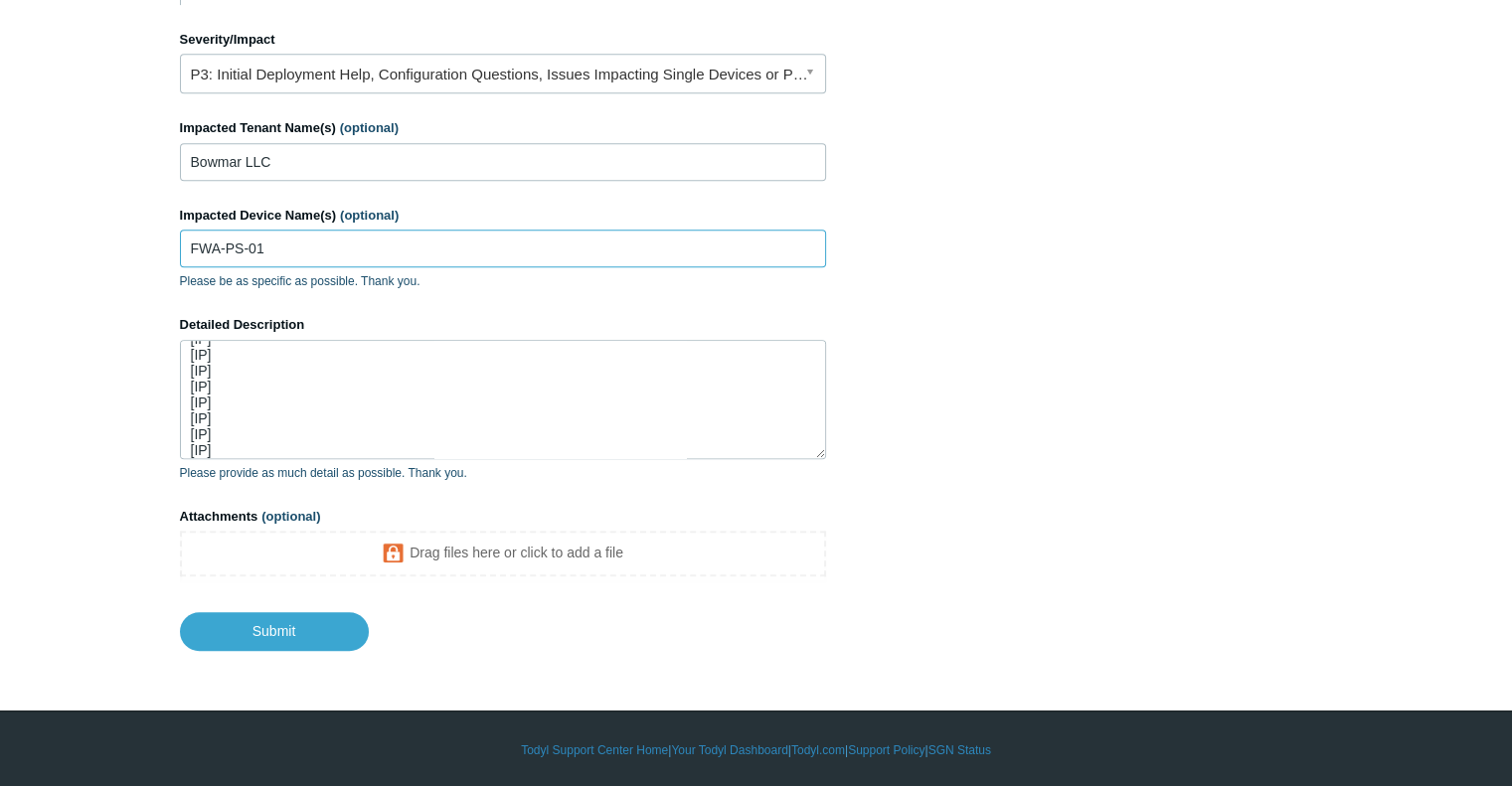 type on "FWA-PS-01" 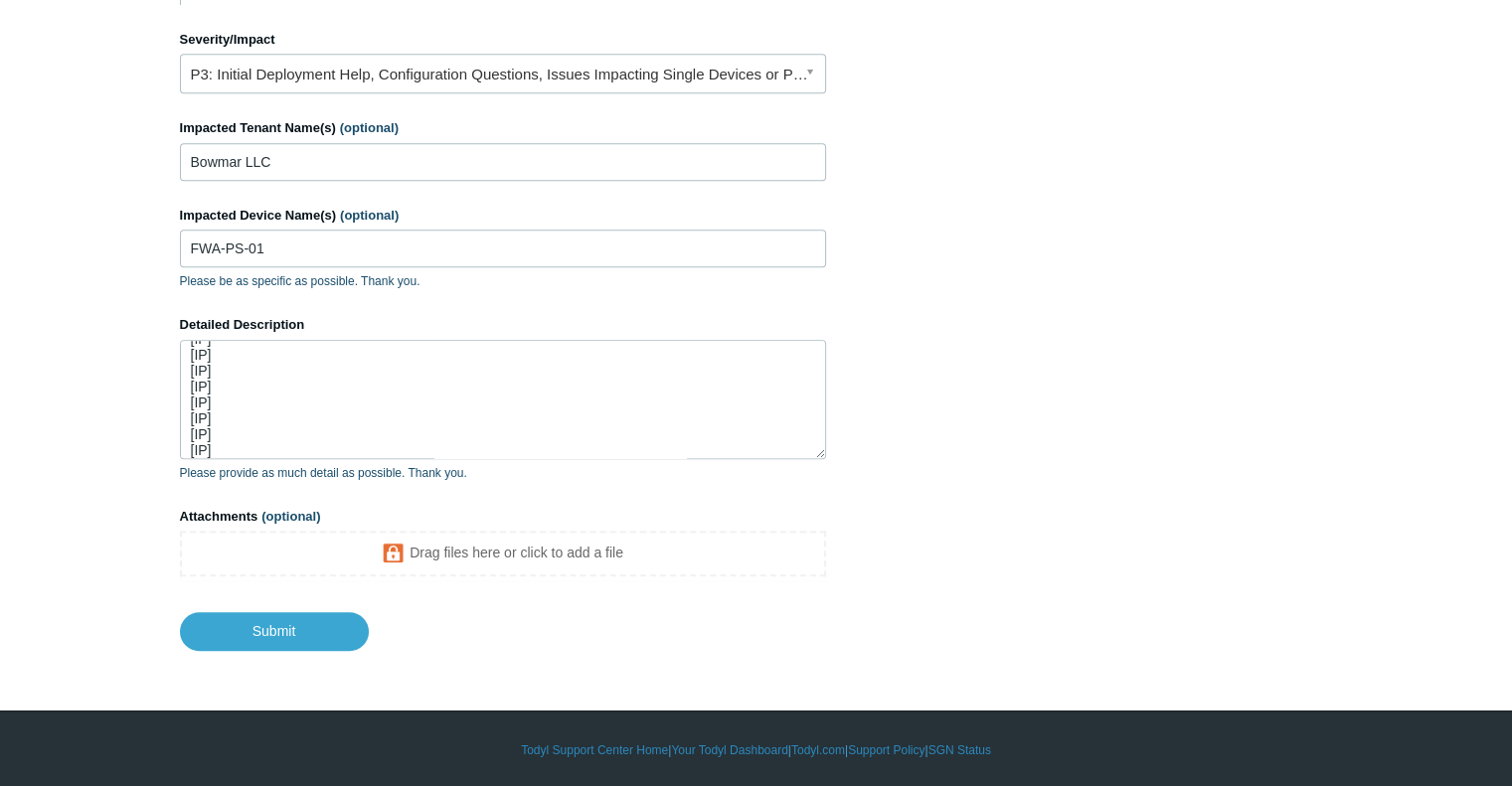 click on "How can we help?
CC (optional)
Add emails
Subject
Blacklist IPs
A brief description of your issue.
Suggested articles Dedicated SGN Nodes and Static IPs Automated DNS Resolution of SGN IPs Outbound Firewall Rules and IPs used by SGN Connect Static IP Troubleshooting Spike in Malicious IP blocks Static IP: How it Works Static IP and Subdomain Resolution Microsoft flagging Todyl as an Anonymous IP How to Reclaim an SGN IP Address Static IP Destinations for Microsoft 365 Logins
Severity/Impact
P3: Initial Deployment Help, Configuration Questions, Issues Impacting Single Devices or Past Outage Investigation
Impacted Tenant Name(s) (optional)
[TENANT_NAME]
Impacted Device Name(s) (optional)
FWA-PS-01" at bounding box center (756, -37) 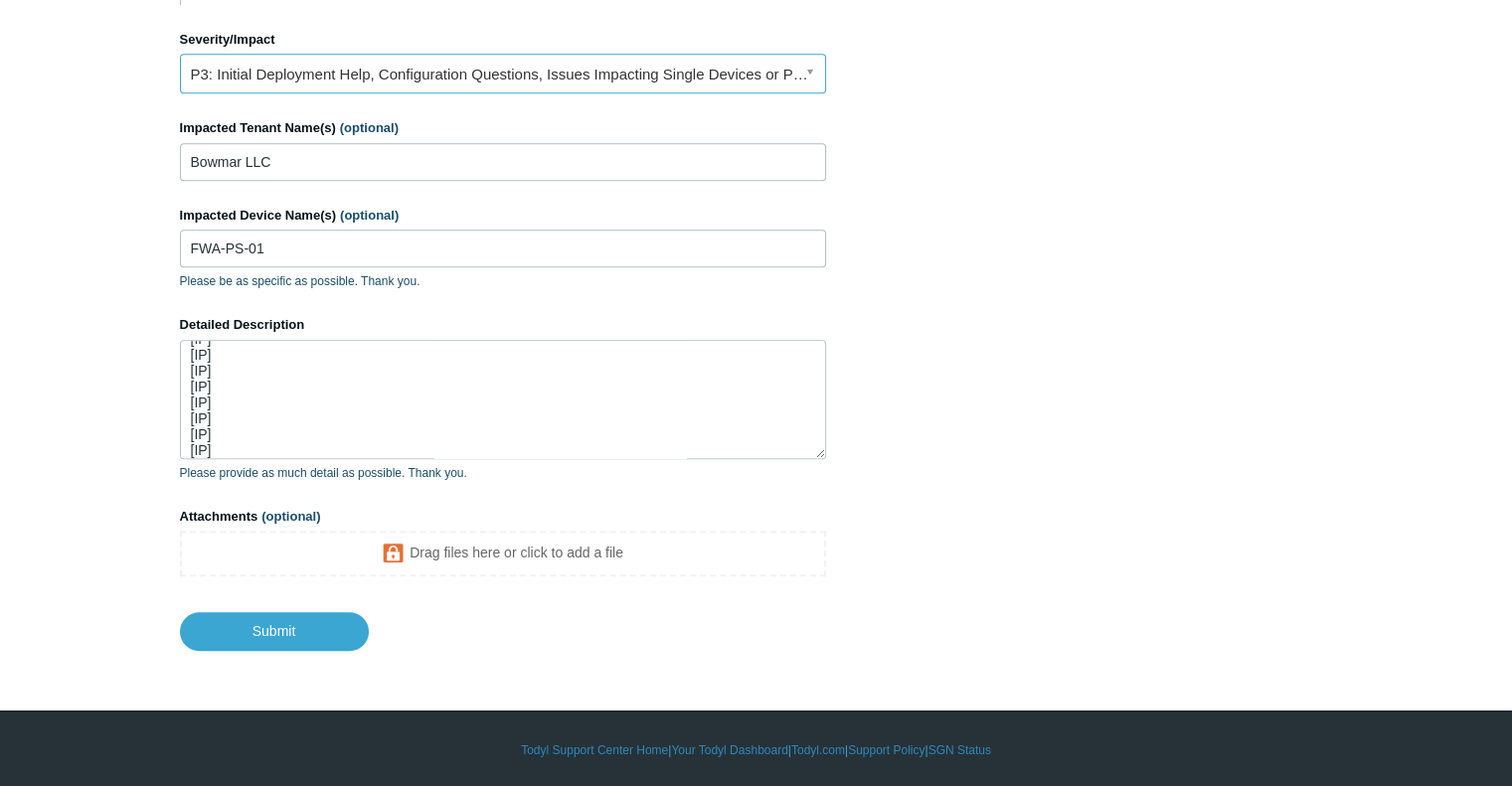 click on "P3: Initial Deployment Help, Configuration Questions, Issues Impacting Single Devices or Past Outage Investigation" at bounding box center (503, 74) 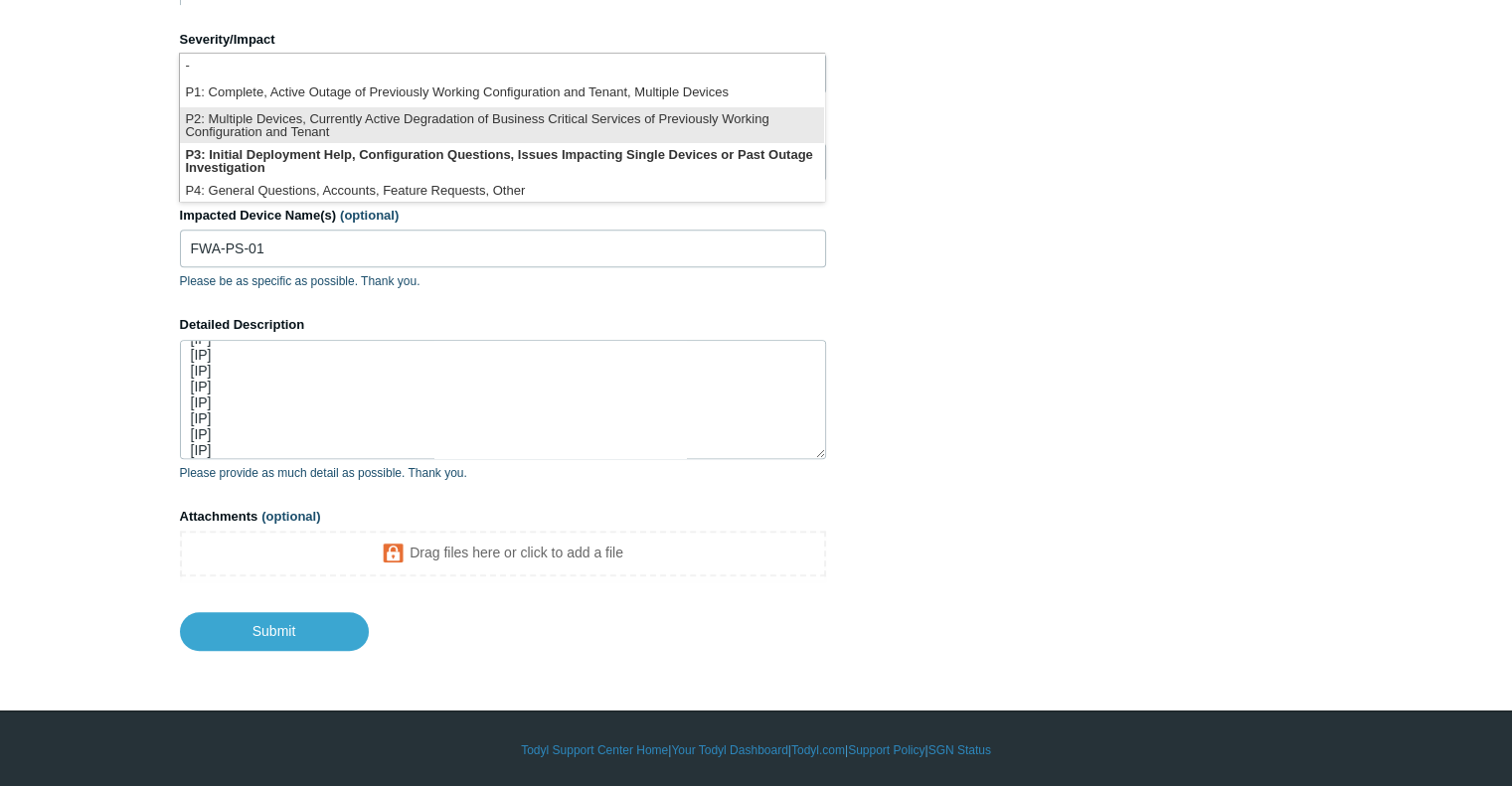 click on "P2: Multiple Devices, Currently Active Degradation of Business Critical Services of Previously Working Configuration and Tenant" at bounding box center [502, 125] 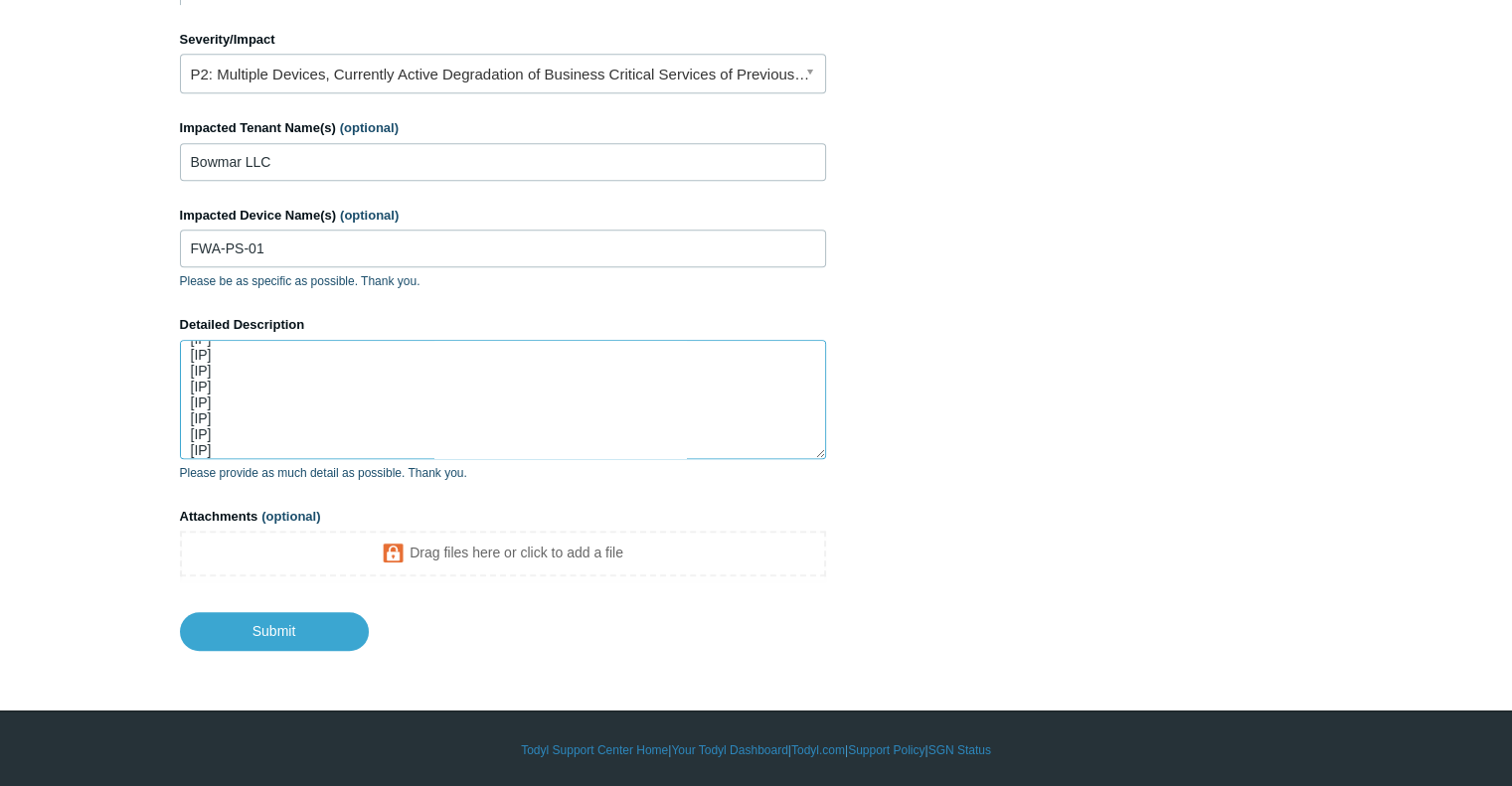scroll, scrollTop: 0, scrollLeft: 0, axis: both 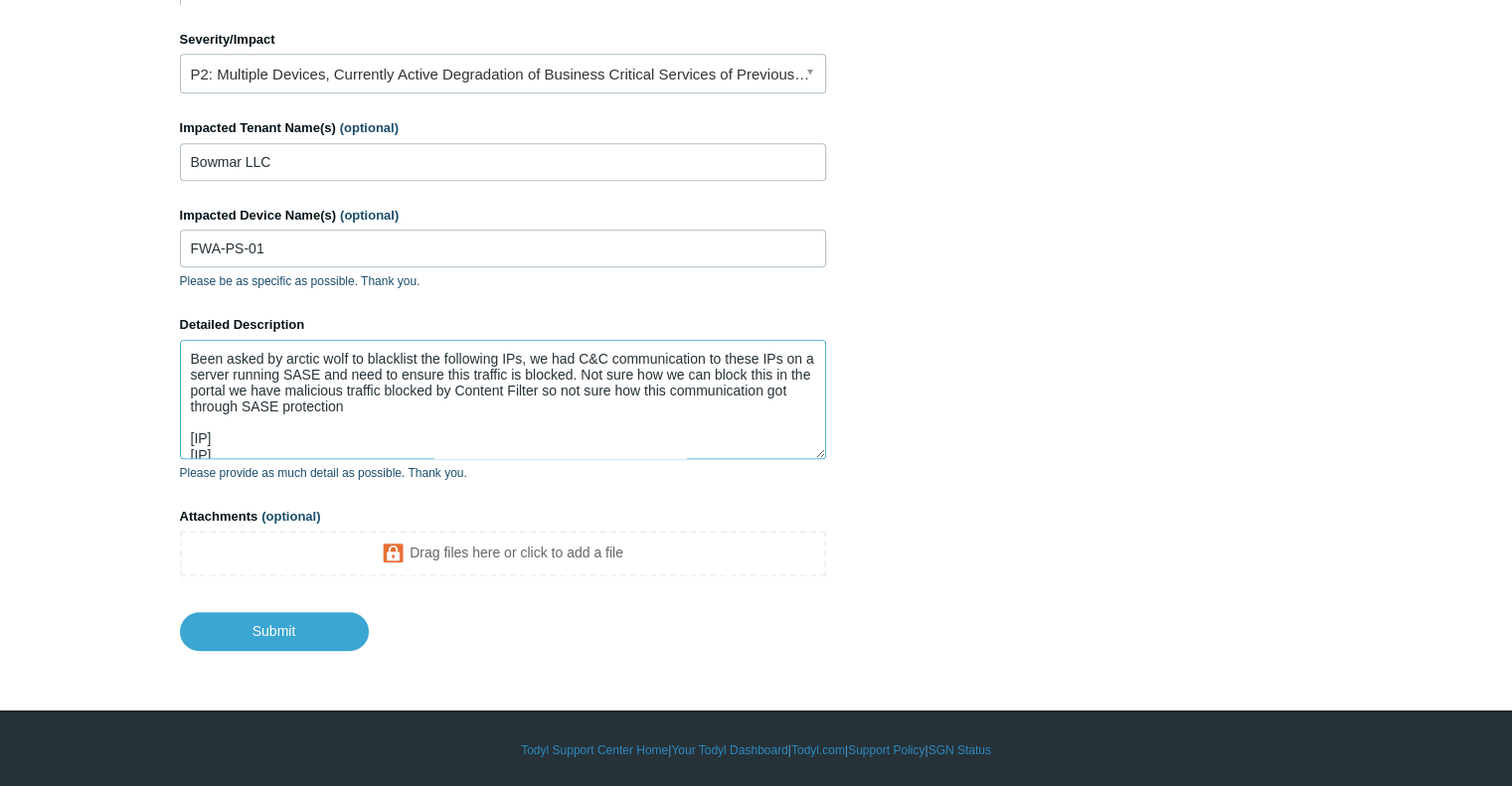 click on "Been asked by arctic wolf to blacklist the following IPs, we had C&C communication to these IPs on a server running SASE and need to ensure this traffic is blocked. Not sure how we can block this in the portal we have malicious traffic blocked by Content Filter so not sure how this communication got through SASE protection
[IP]
[IP]
[IP]
[IP]
[IP]
[IP]
[IP]
[IP]
[IP]
[IP]
[IP]
[IP]" at bounding box center [503, 399] 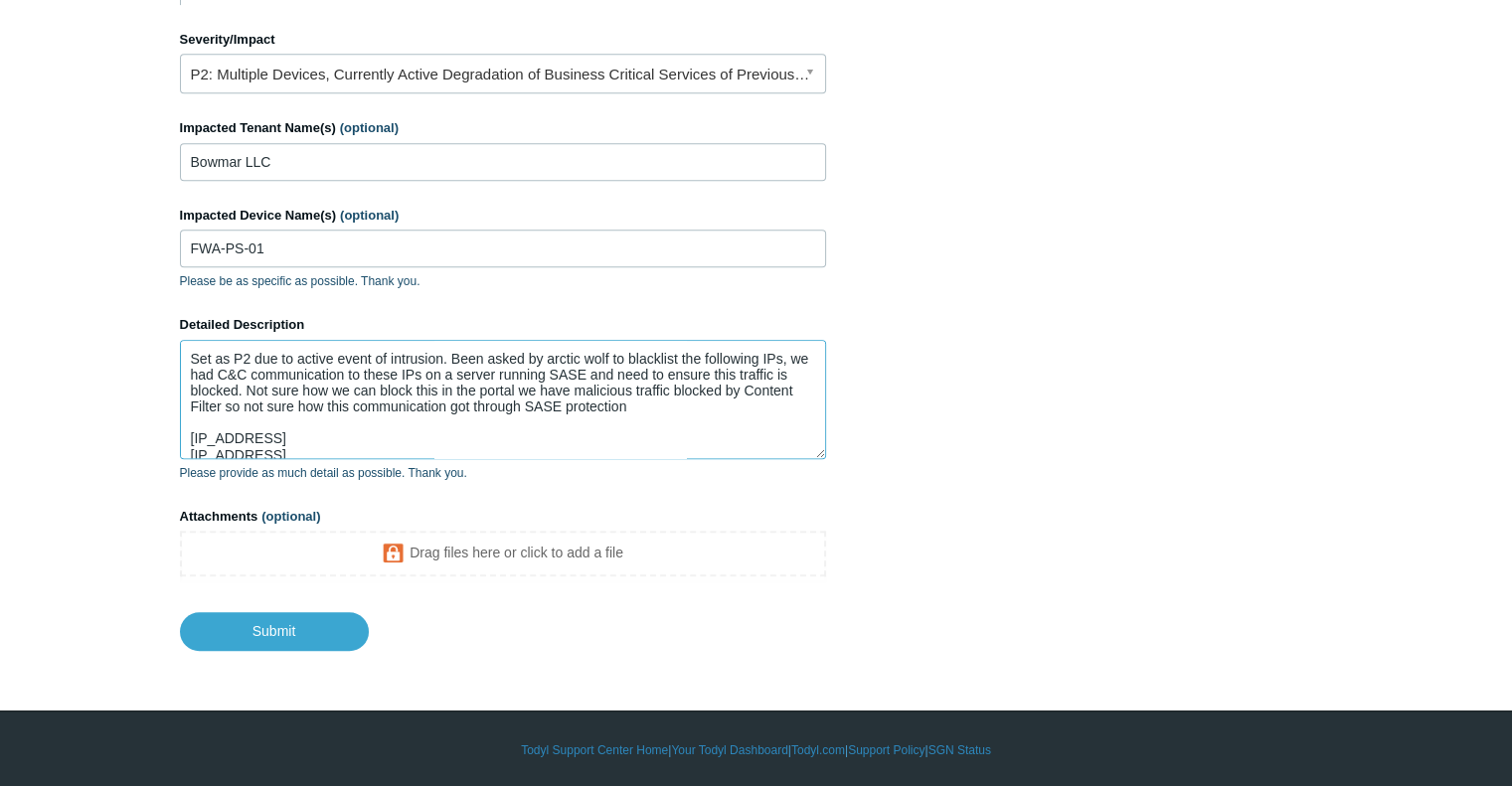 scroll, scrollTop: 15, scrollLeft: 0, axis: vertical 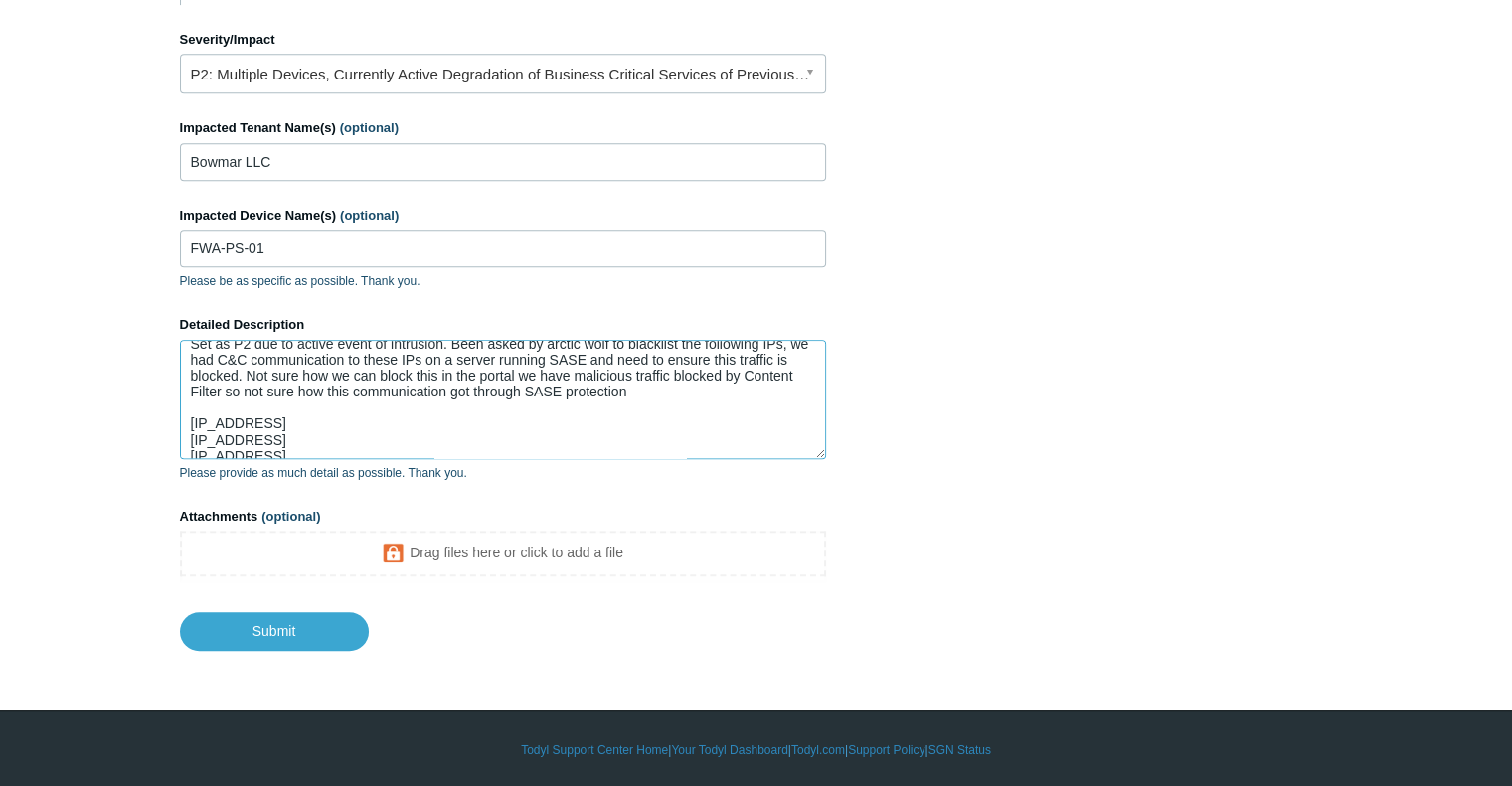 click on "Set as P2 due to active event of intrusion. Been asked by arctic wolf to blacklist the following IPs, we had C&C communication to these IPs on a server running SASE and need to ensure this traffic is blocked. Not sure how we can block this in the portal we have malicious traffic blocked by Content Filter so not sure how this communication got through SASE protection
[IP_ADDRESS]
[IP_ADDRESS]
[IP_ADDRESS]
[IP_ADDRESS]
[IP_ADDRESS]
[IP_ADDRESS]
[IP_ADDRESS]
[IP_ADDRESS]
[IP_ADDRESS]
[IP_ADDRESS]
[IP_ADDRESS]
[IP_ADDRESS]" at bounding box center (503, 399) 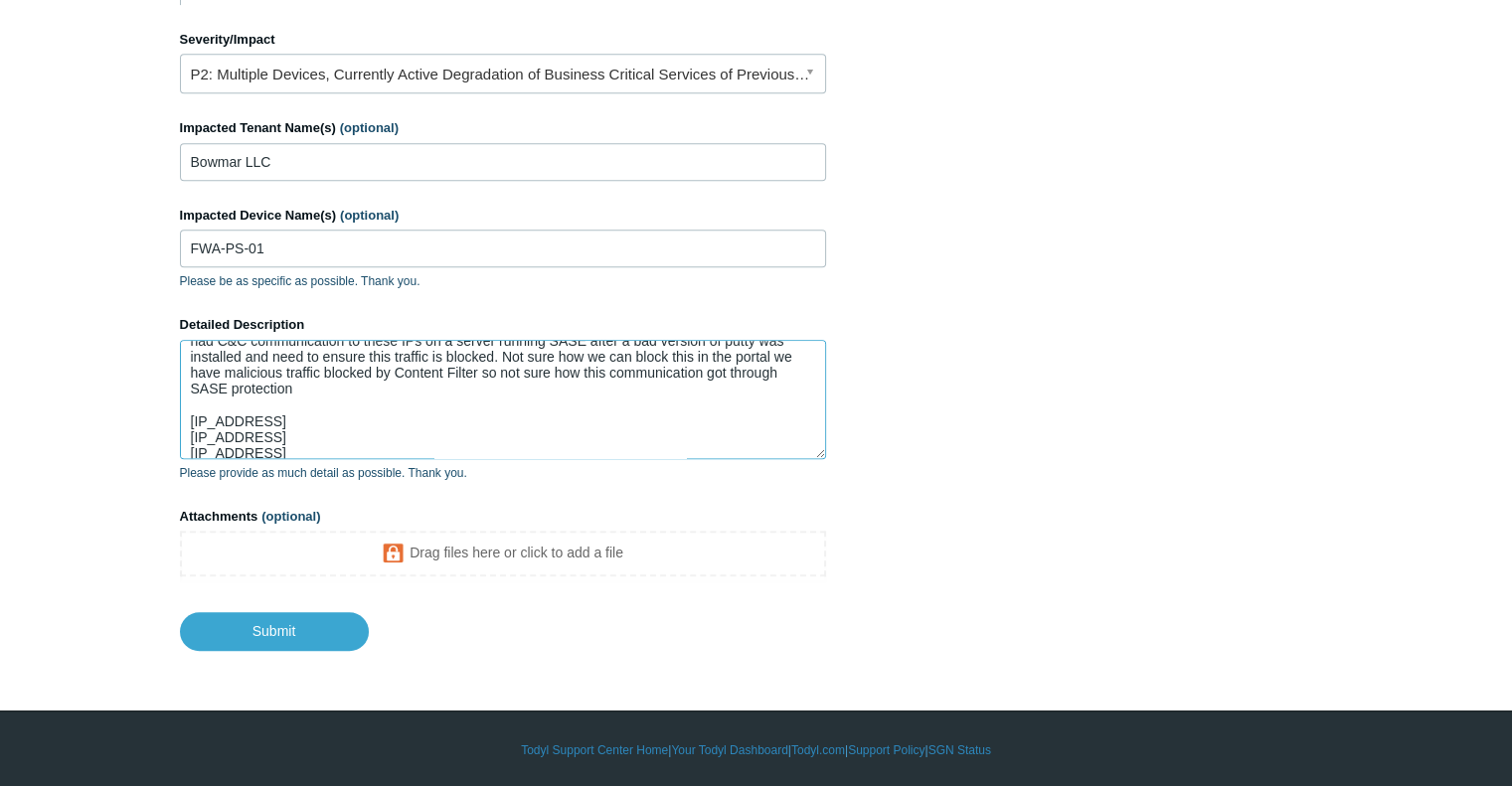 scroll, scrollTop: 49, scrollLeft: 0, axis: vertical 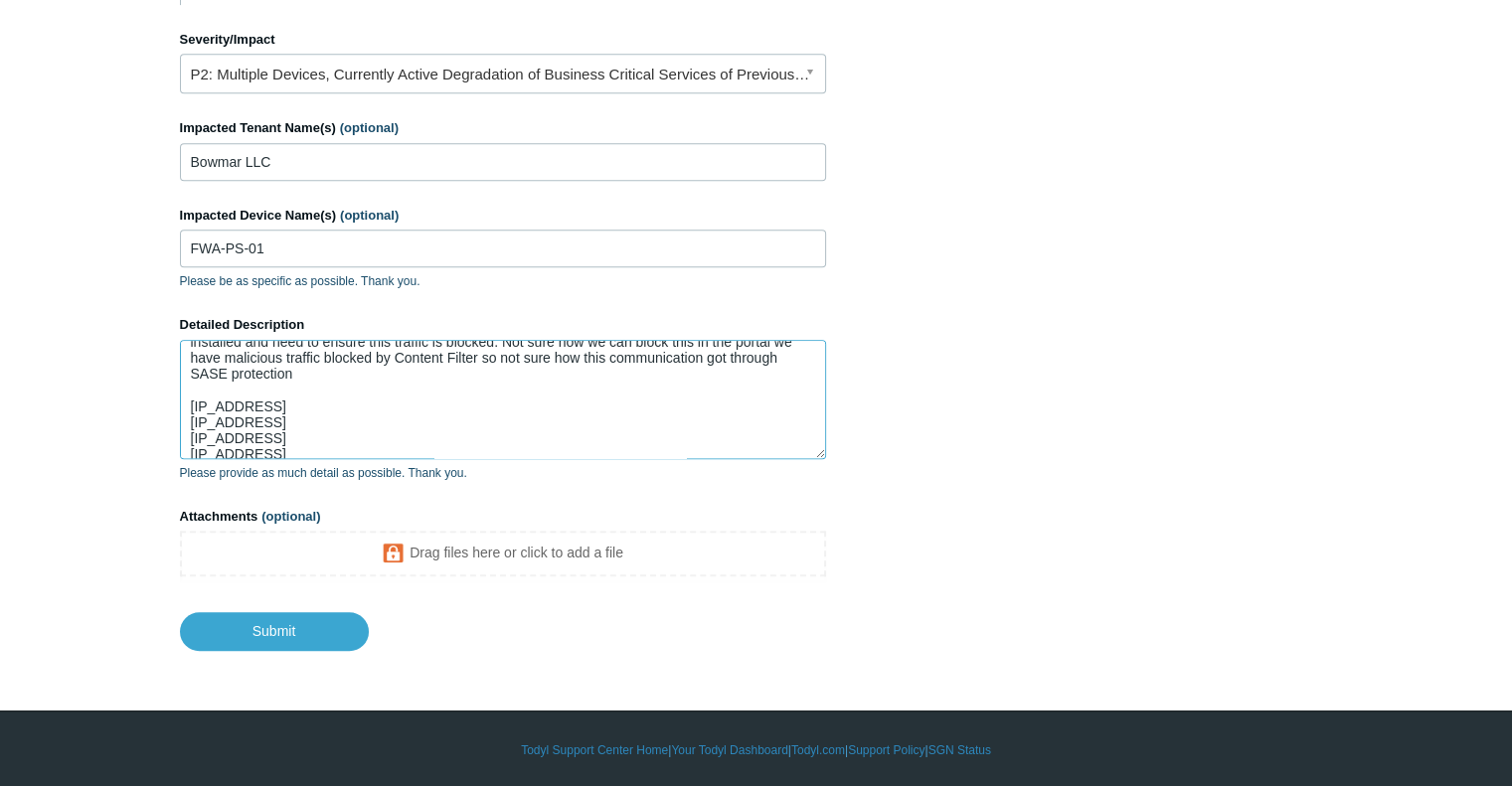 click on "Set as P2 due to active event of intrusion. Been asked by arctic wolf to blacklist the following IPs, we had C&C communication to these IPs on a server running SASE after a bad version of putty was installed and need to ensure this traffic is blocked. Not sure how we can block this in the portal we have malicious traffic blocked by Content Filter so not sure how this communication got through SASE protection
[IP_ADDRESS]
[IP_ADDRESS]
[IP_ADDRESS]
[IP_ADDRESS]
[IP_ADDRESS]
[IP_ADDRESS]
[IP_ADDRESS]
[IP_ADDRESS]
[IP_ADDRESS]
[IP_ADDRESS]
[IP_ADDRESS]
[IP_ADDRESS]" at bounding box center (503, 399) 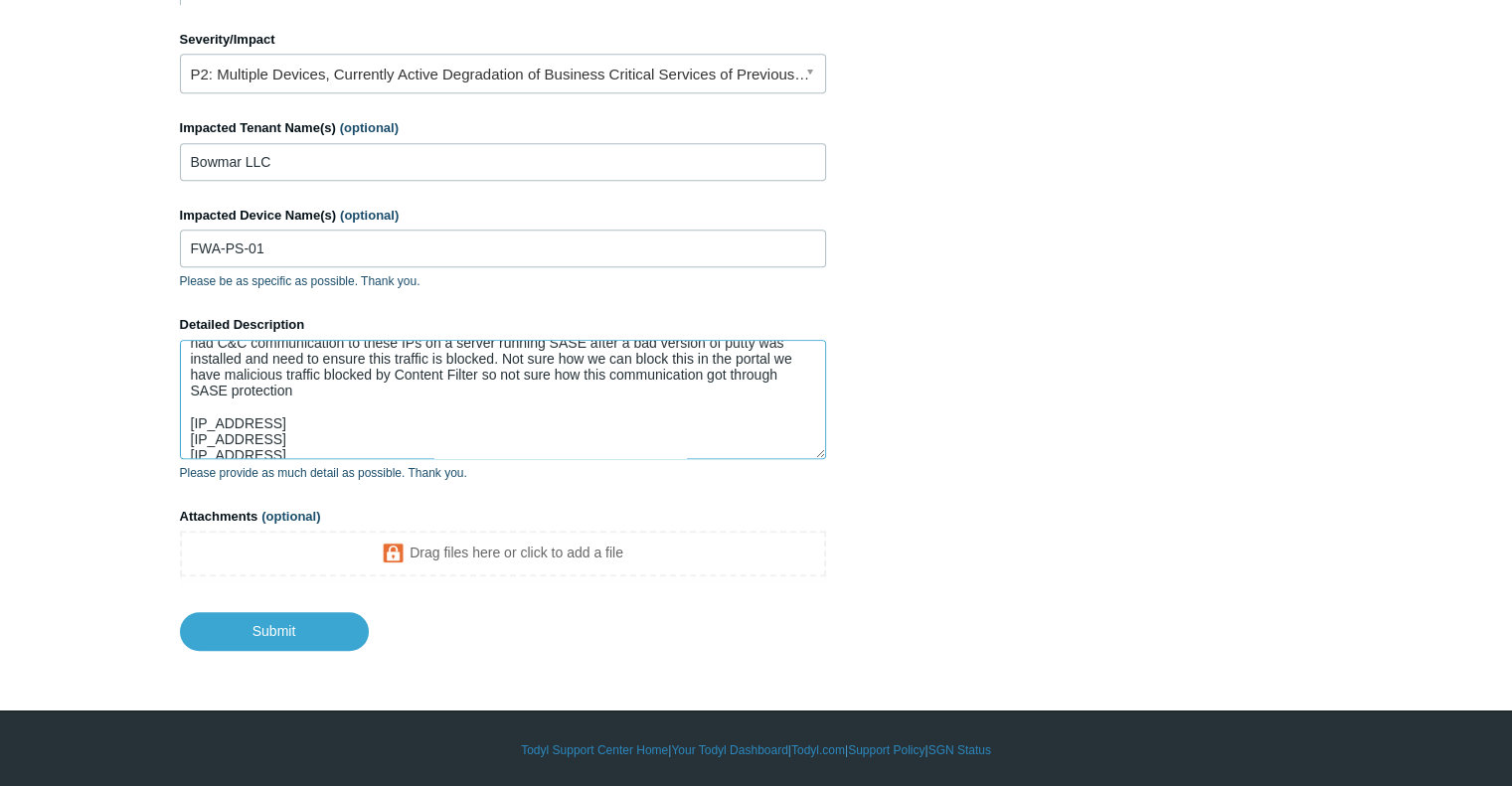 scroll, scrollTop: 28, scrollLeft: 0, axis: vertical 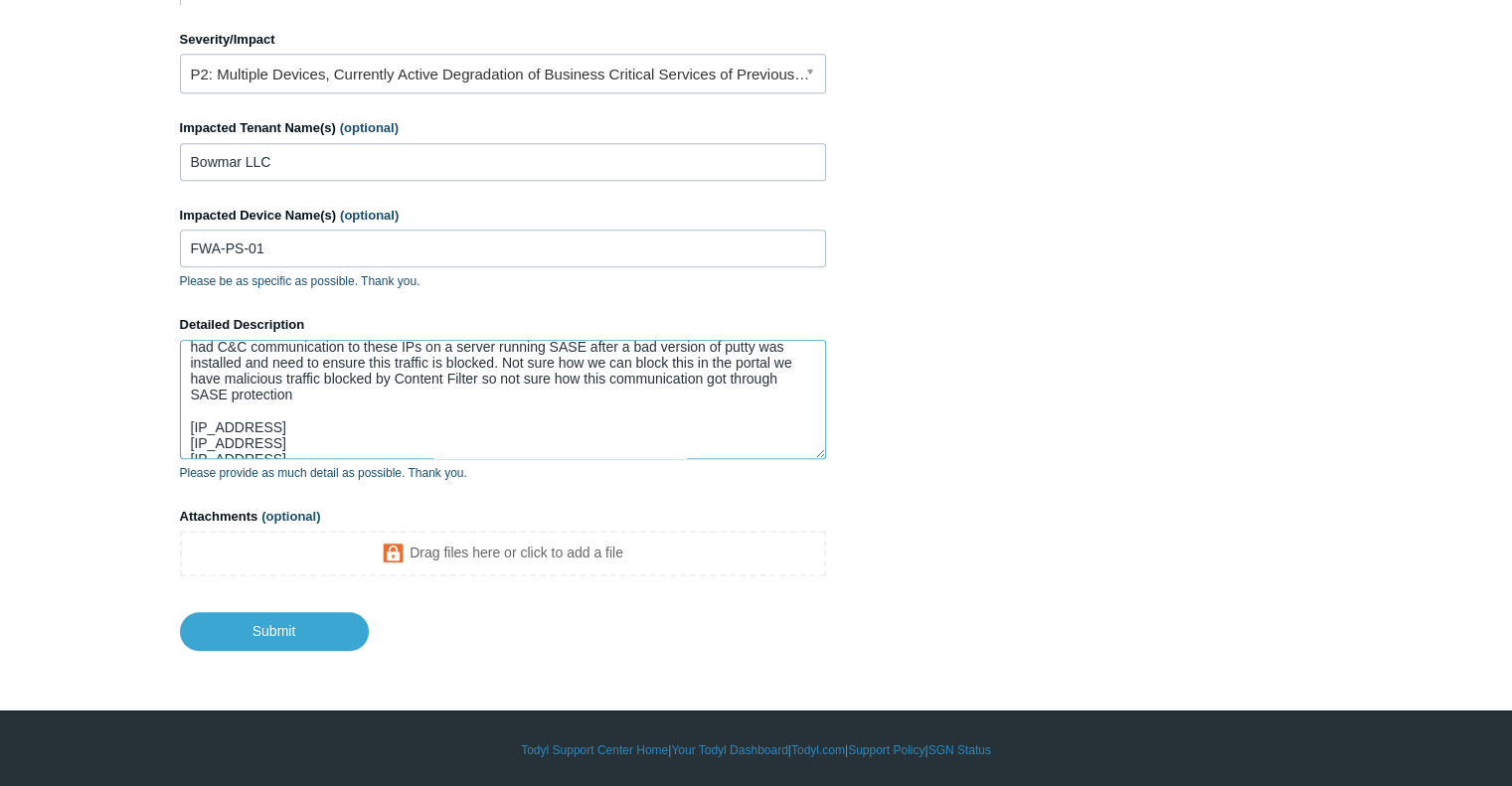 click on "Set as P2 due to active event of intrusion. Been asked by arctic wolf to blacklist the following IPs, we had C&C communication to these IPs on a server running SASE after a bad version of putty was installed and need to ensure this traffic is blocked. Not sure how we can block this in the portal we have malicious traffic blocked by Content Filter so not sure how this communication got through SASE protection
[IP_ADDRESS]
[IP_ADDRESS]
[IP_ADDRESS]
[IP_ADDRESS]
[IP_ADDRESS]
[IP_ADDRESS]
[IP_ADDRESS]
[IP_ADDRESS]
[IP_ADDRESS]
[IP_ADDRESS]
[IP_ADDRESS]
[IP_ADDRESS]" at bounding box center [503, 399] 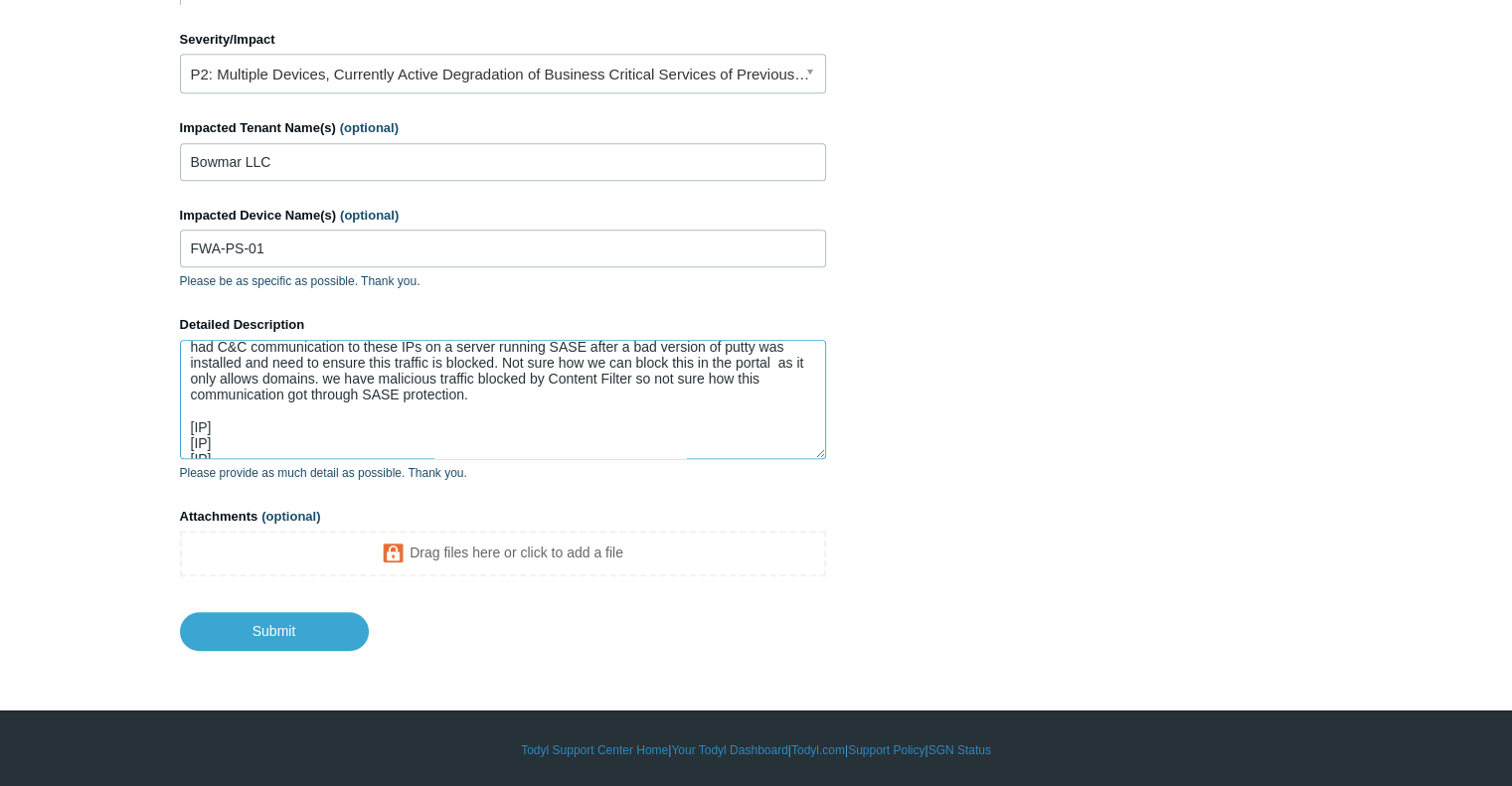click on "Set as P2 due to active event of intrusion. Been asked by arctic wolf to blacklist the following IPs, we had C&C communication to these IPs on a server running SASE after a bad version of putty was installed and need to ensure this traffic is blocked. Not sure how we can block this in the portal  as it only allows domains. we have malicious traffic blocked by Content Filter so not sure how this communication got through SASE protection.
[IP]
[IP]
[IP]
[IP]
[IP]
[IP]
[IP]
[IP]
[IP]
[IP]
[IP]
[IP]" at bounding box center (503, 399) 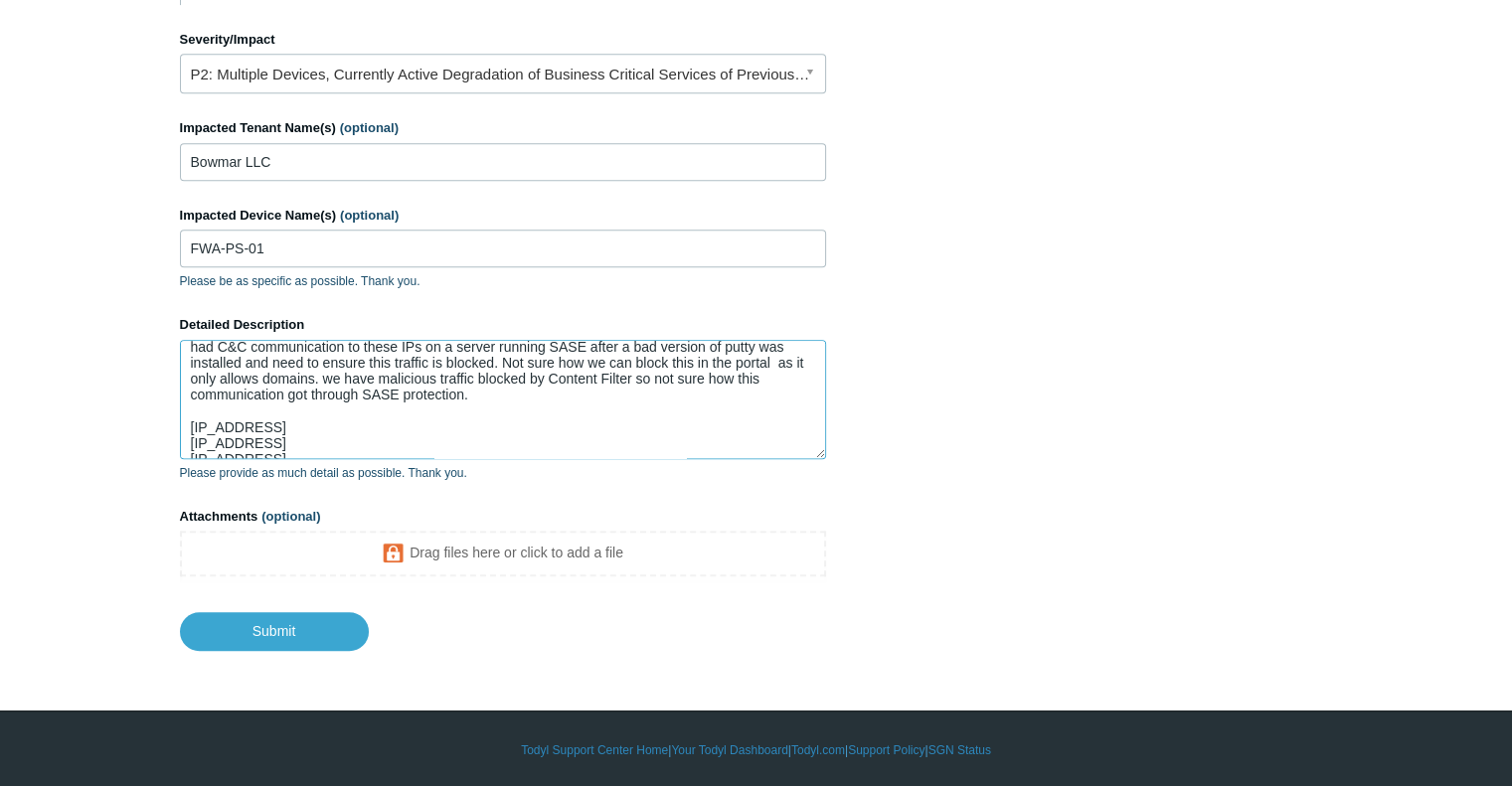 scroll, scrollTop: 190, scrollLeft: 0, axis: vertical 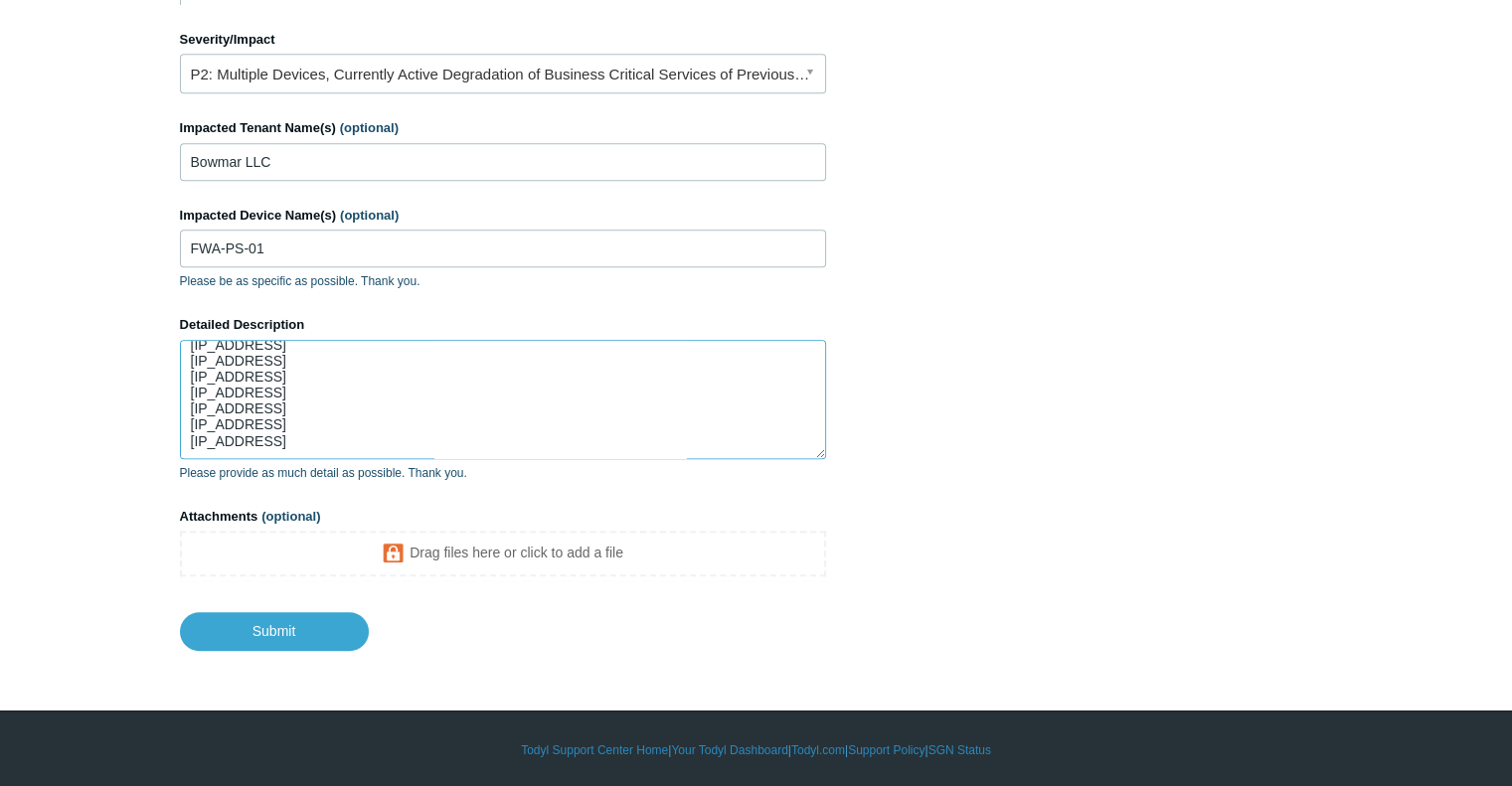 click on "Set as P2 due to active event of intrusion. Been asked by arctic wolf to blacklist the following IPs, we had C&C communication to these IPs on a server running SASE after a bad version of putty was installed and need to ensure this traffic is blocked. Not sure how we can block this in the portal  as it only allows domains. we have malicious traffic blocked by Content Filter so not sure how this communication got through SASE protection.
[IP_ADDRESS]
[IP_ADDRESS]
[IP_ADDRESS]
[IP_ADDRESS]
[IP_ADDRESS]
[IP_ADDRESS]
[IP_ADDRESS]
[IP_ADDRESS]
[IP_ADDRESS]
[IP_ADDRESS]
[IP_ADDRESS]
[IP_ADDRESS]" at bounding box center (503, 399) 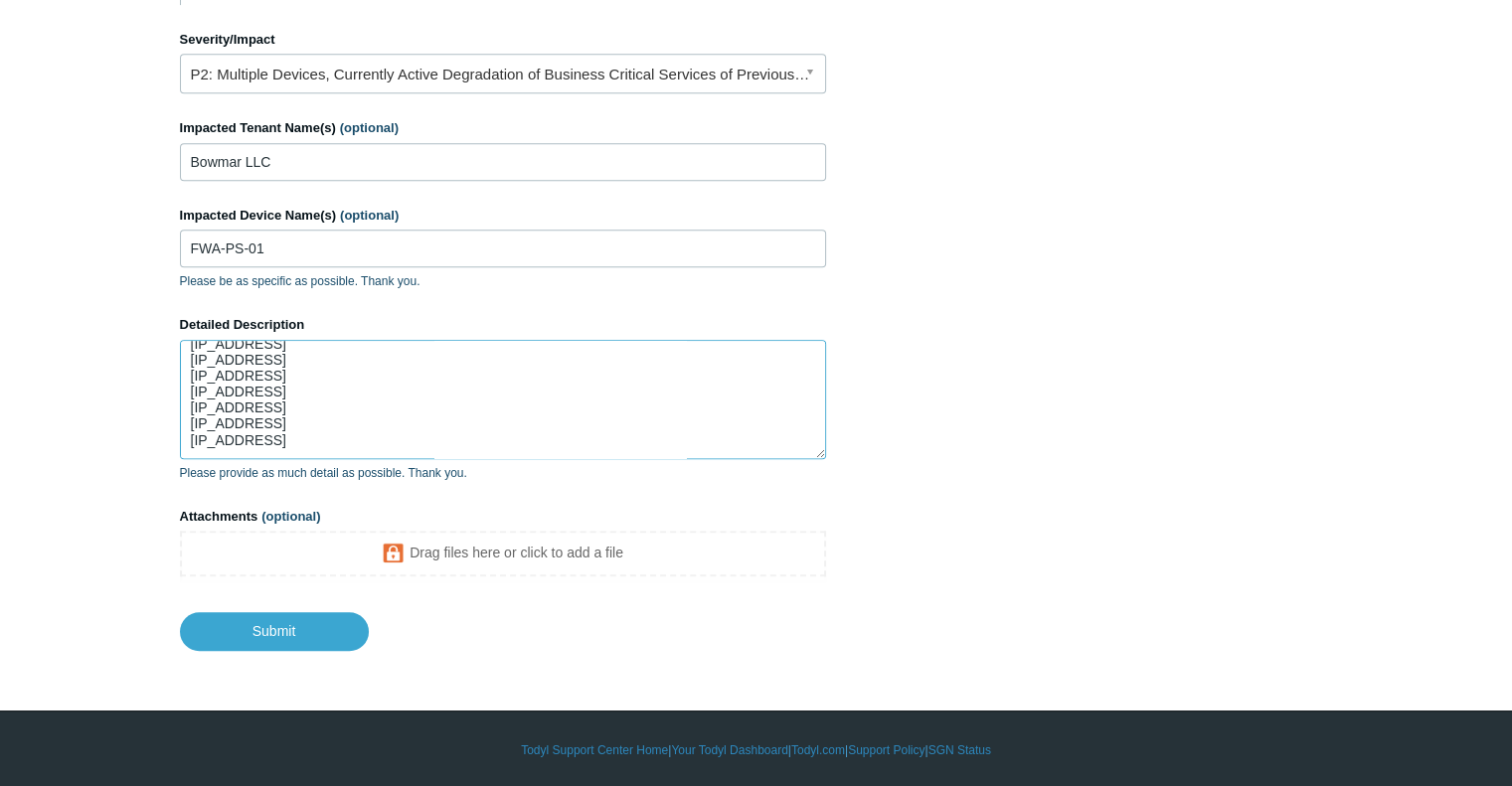 scroll, scrollTop: 212, scrollLeft: 0, axis: vertical 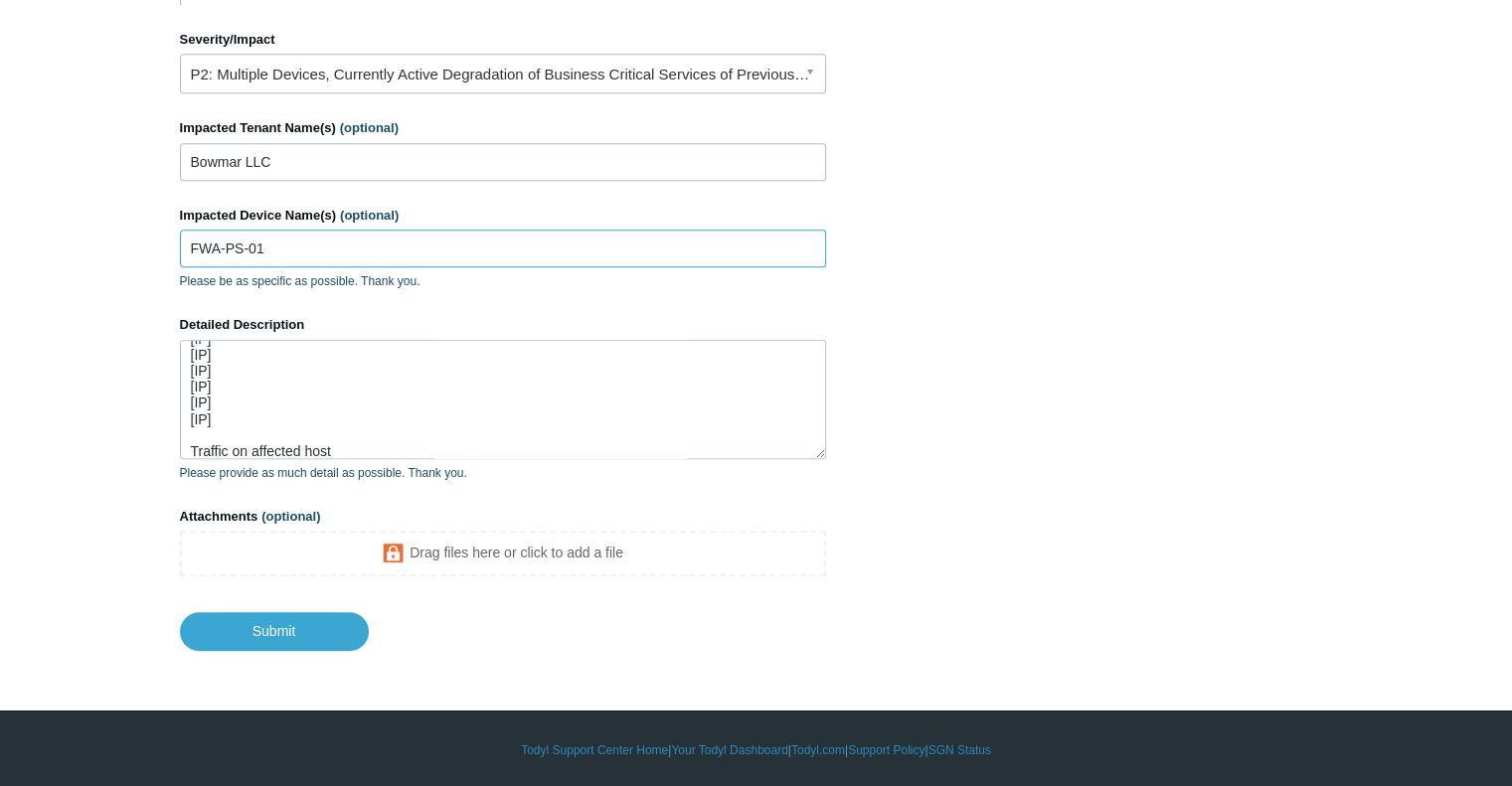 drag, startPoint x: 398, startPoint y: 249, endPoint x: 113, endPoint y: 238, distance: 285.2122 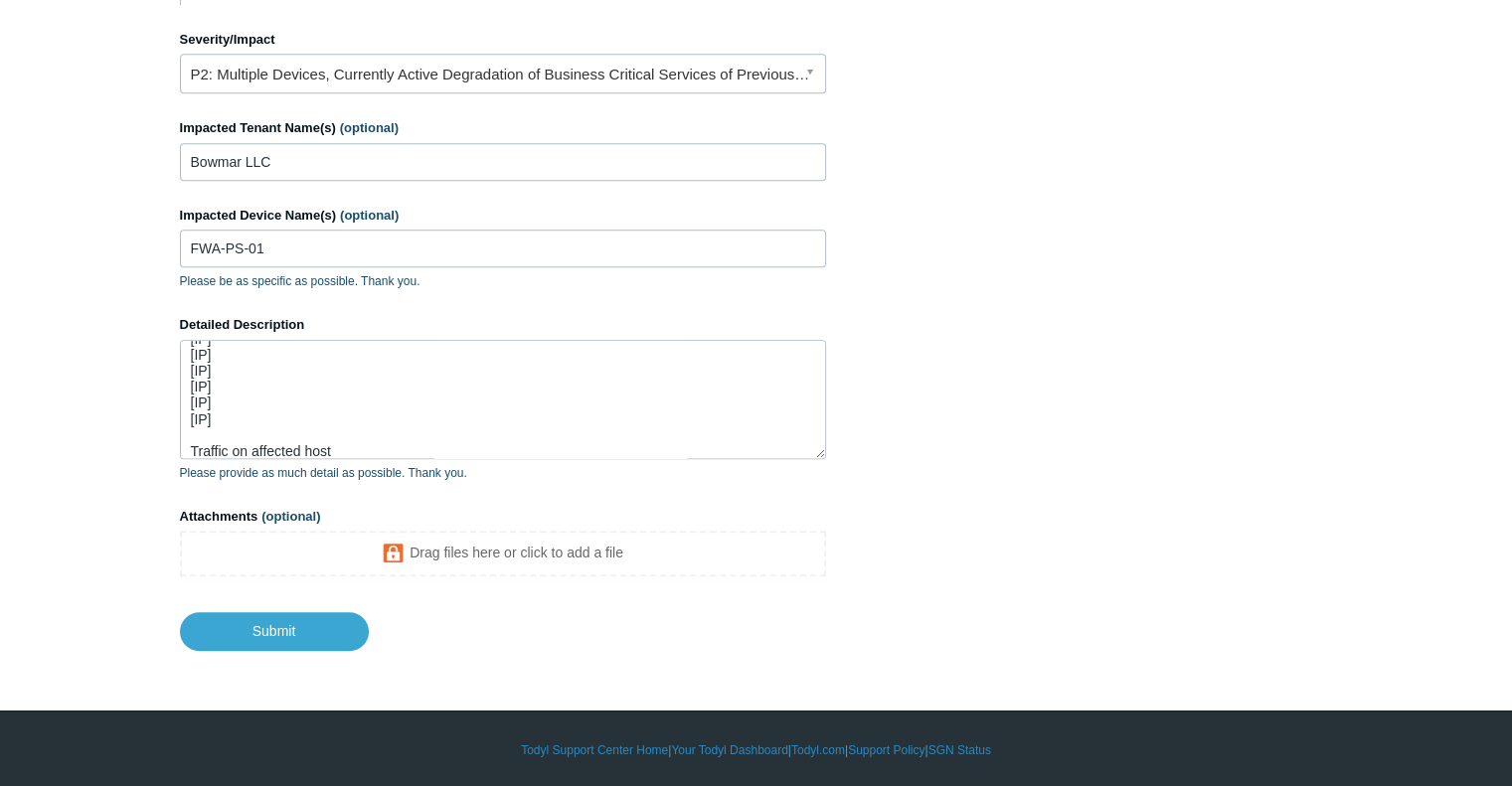 click on "Detailed Description
Set as P2 due to active event of intrusion. Been asked by arctic wolf to blacklist the following IPs, we had C&C communication to these IPs on a server running SASE after a bad version of putty was installed and need to ensure this traffic is blocked. Not sure how we can block this in the portal  as it only allows domains. we have malicious traffic category blocked by Content Filter so not sure how this communication got through SASE protection.
[IP]
[IP]
[IP]
[IP]
[IP]
[IP]
[IP]
[IP]
[IP]
[IP]
[IP]
[IP]
Traffic on affected host
Please provide as much detail as possible. Thank you." at bounding box center (503, 398) 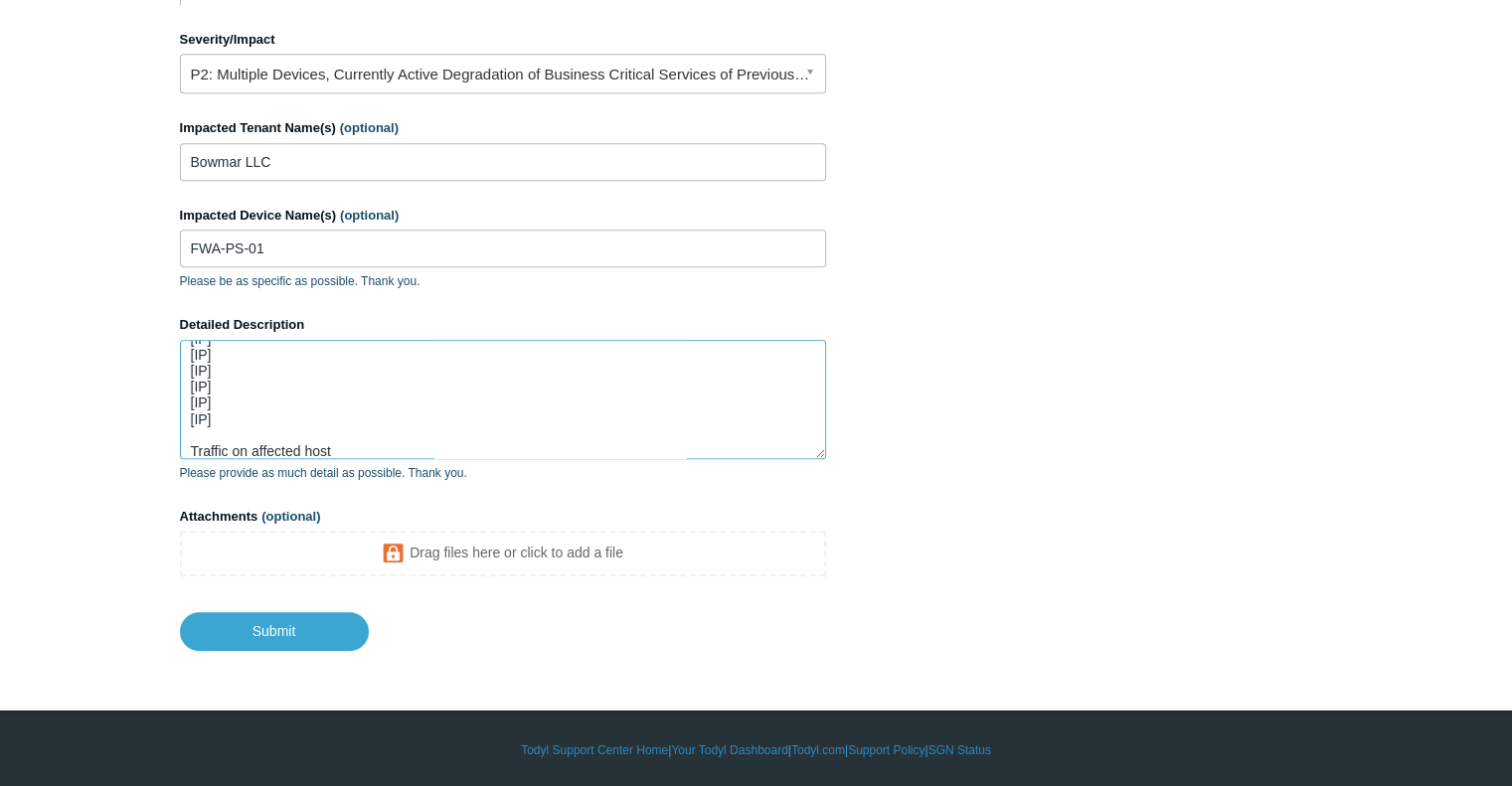 click on "Set as P2 due to active event of intrusion. Been asked by arctic wolf to blacklist the following IPs, we had C&C communication to these IPs on a server running SASE after a bad version of putty was installed and need to ensure this traffic is blocked. Not sure how we can block this in the portal  as it only allows domains. we have malicious traffic category blocked by Content Filter so not sure how this communication got through SASE protection.
[IP]
[IP]
[IP]
[IP]
[IP]
[IP]
[IP]
[IP]
[IP]
[IP]
[IP]
[IP]
Traffic on affected host" at bounding box center (503, 399) 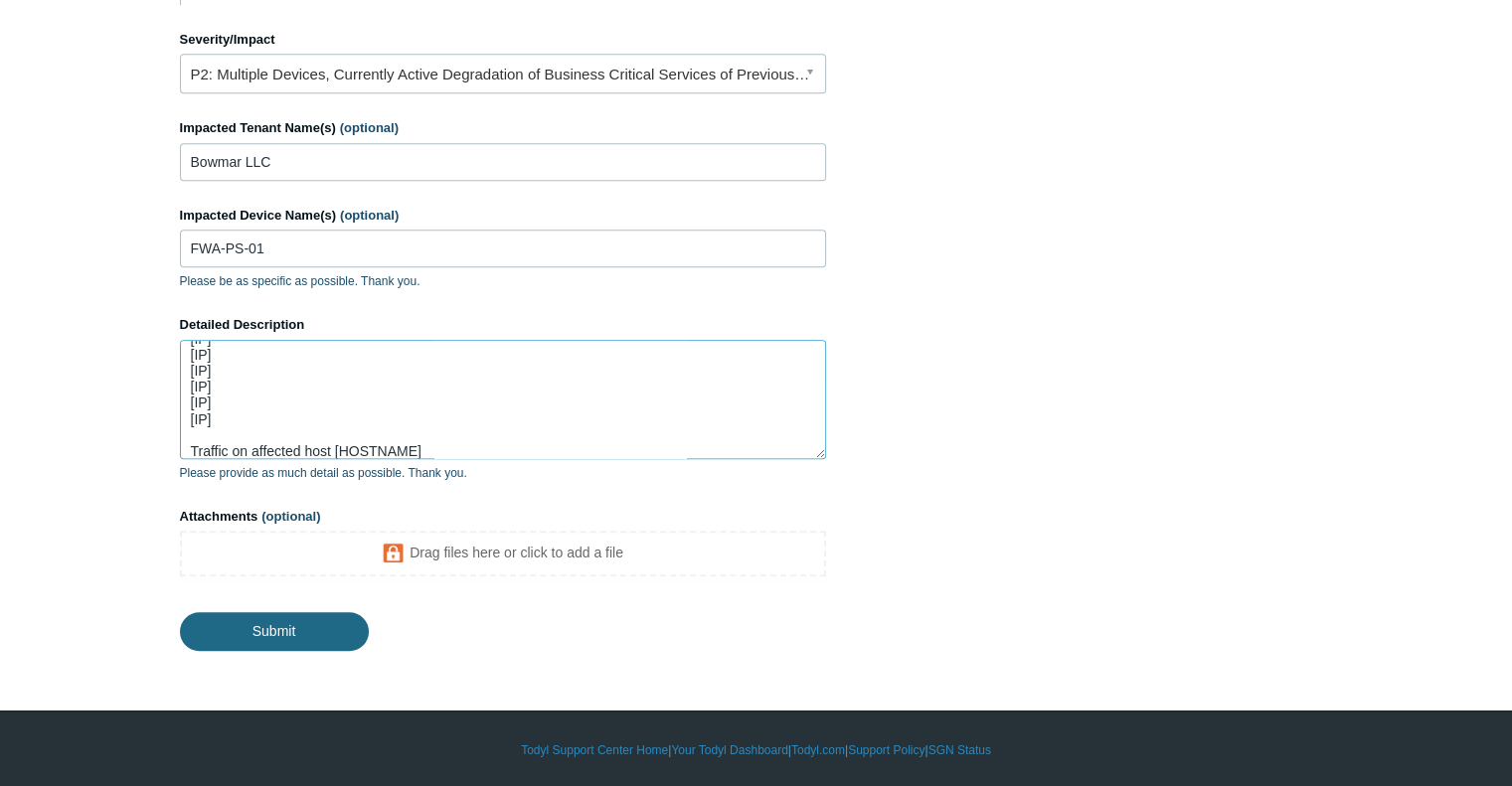 type on "Set as P2 due to active event of intrusion. Been asked by arctic wolf to blacklist the following IPs, we had C&C communication to these IPs on a server running SASE and need to ensure this traffic is blocked. Not sure how we can block this in the portal  as it only allows domains. we have malicious traffic category blocked by Content Filter so not sure how this communication got through SASE protection.
[IP]
[IP]
[IP]
[IP]
[IP]
[IP]
[IP]
[IP]
[IP]
[IP]
[IP]
[IP]
Traffic on affected host [HOSTNAME]" 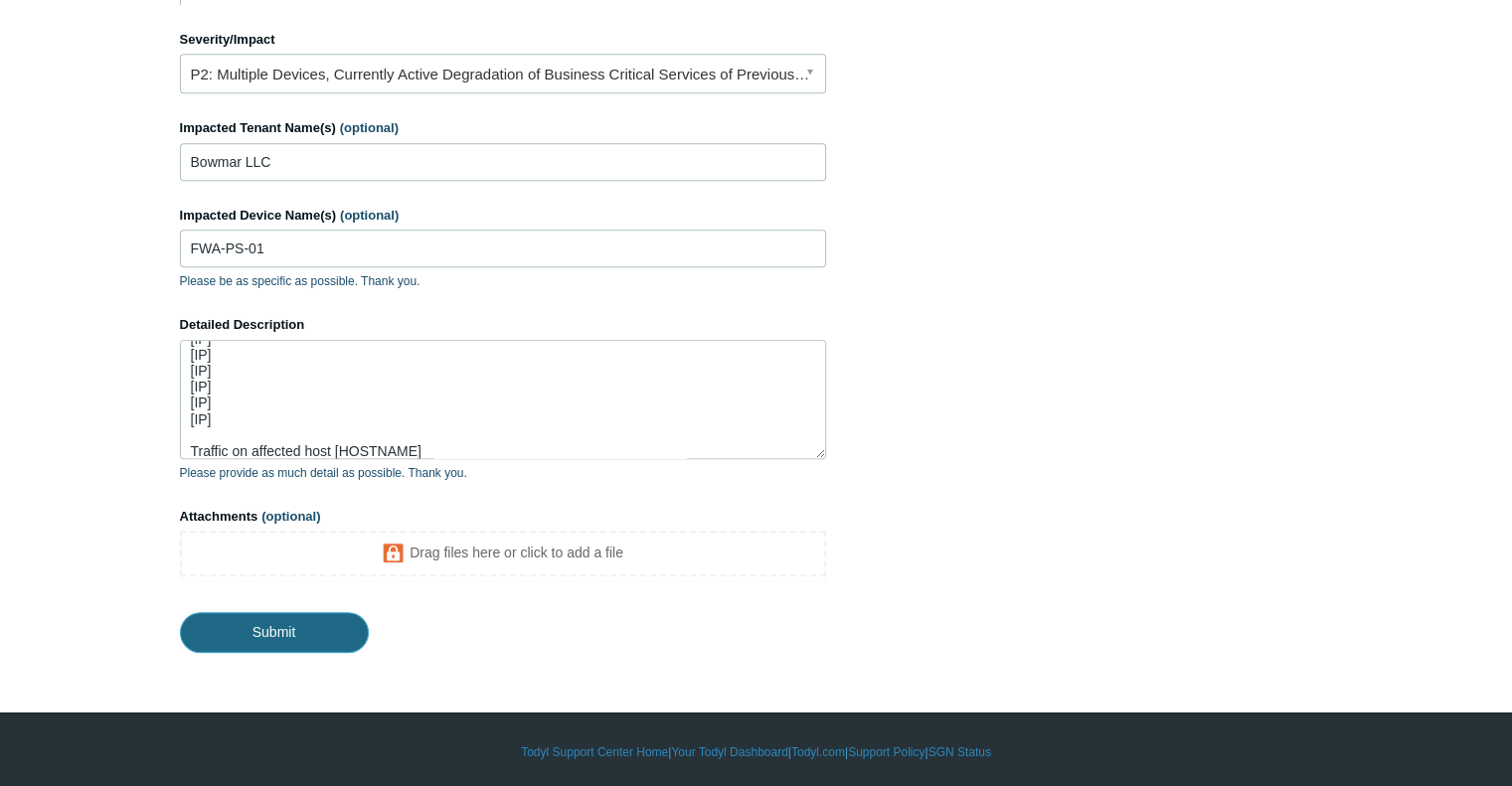 click on "Submit" at bounding box center (274, 632) 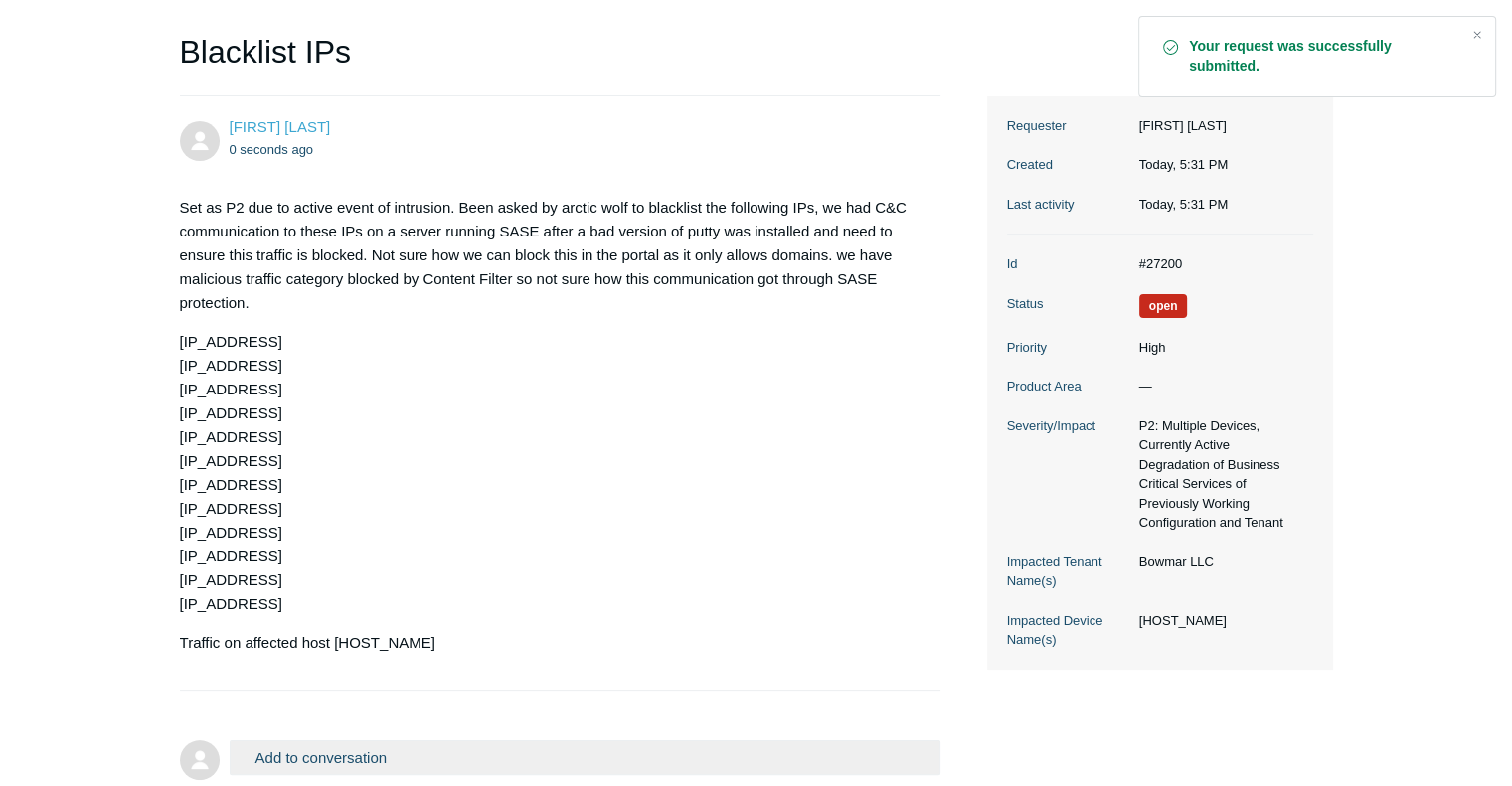 scroll, scrollTop: 189, scrollLeft: 0, axis: vertical 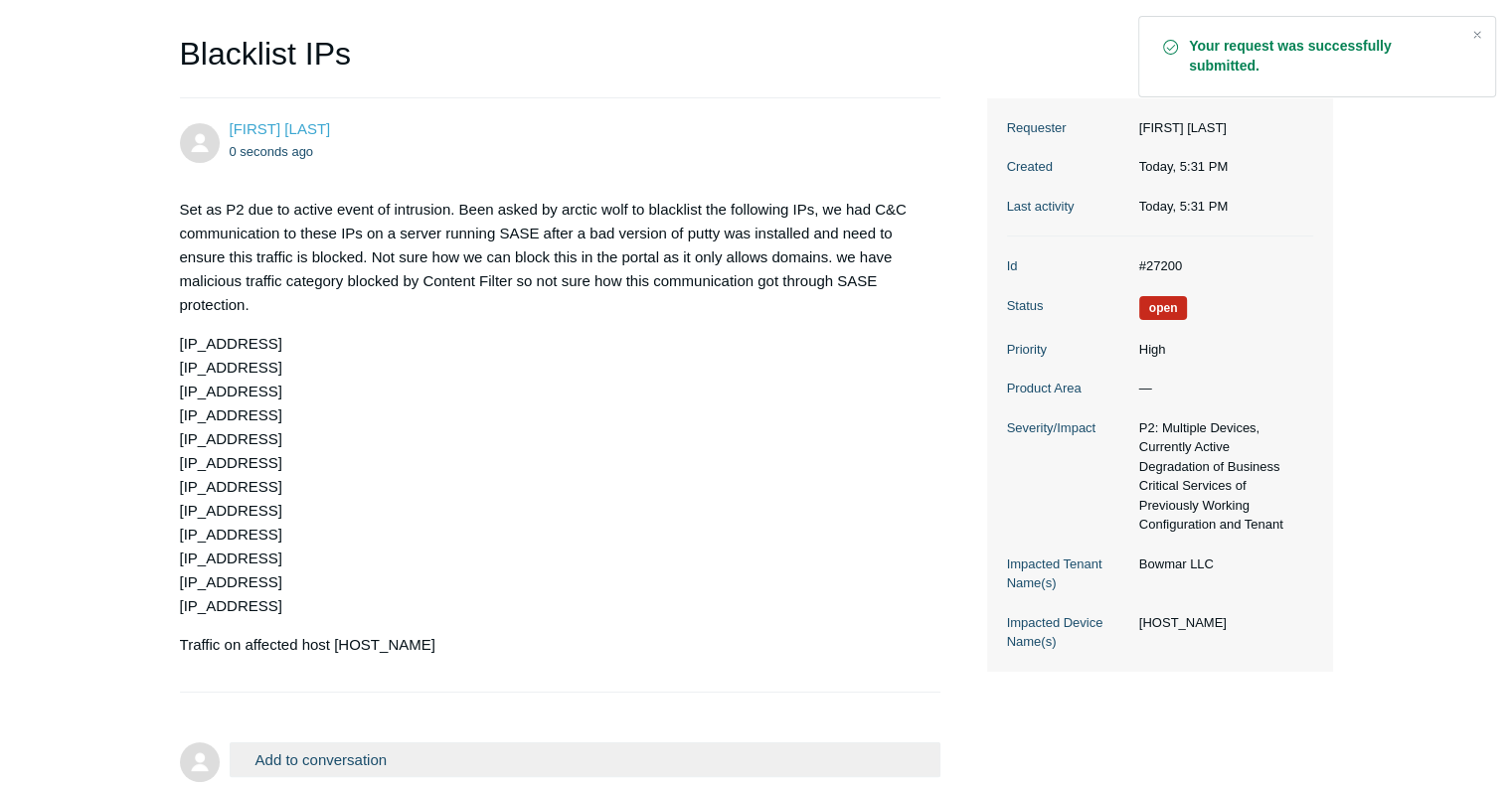 click on "Add to conversation" at bounding box center (586, 759) 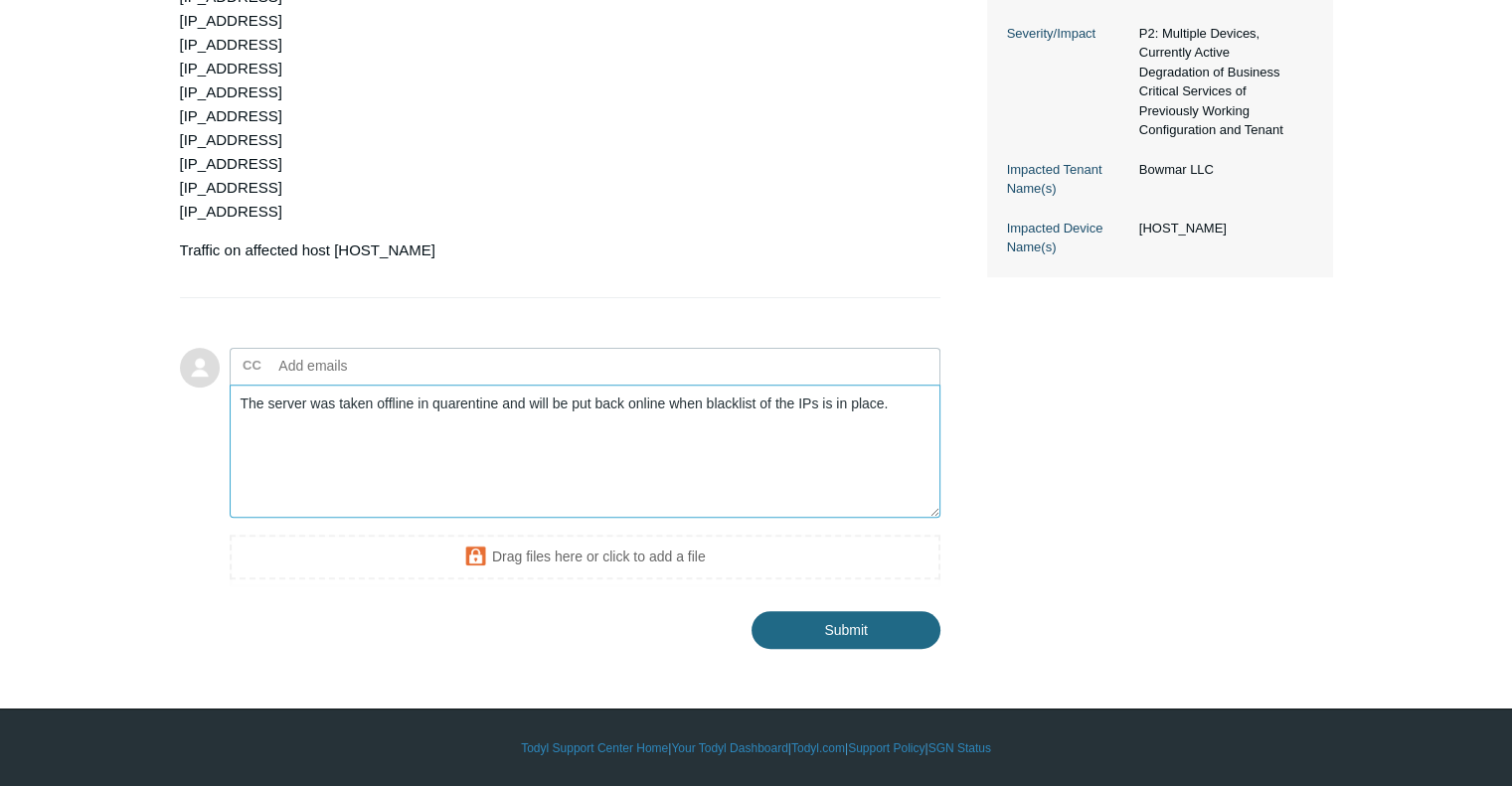 type on "The server was taken offline in quarentine and will be put back online when blacklist of the IPs is in place." 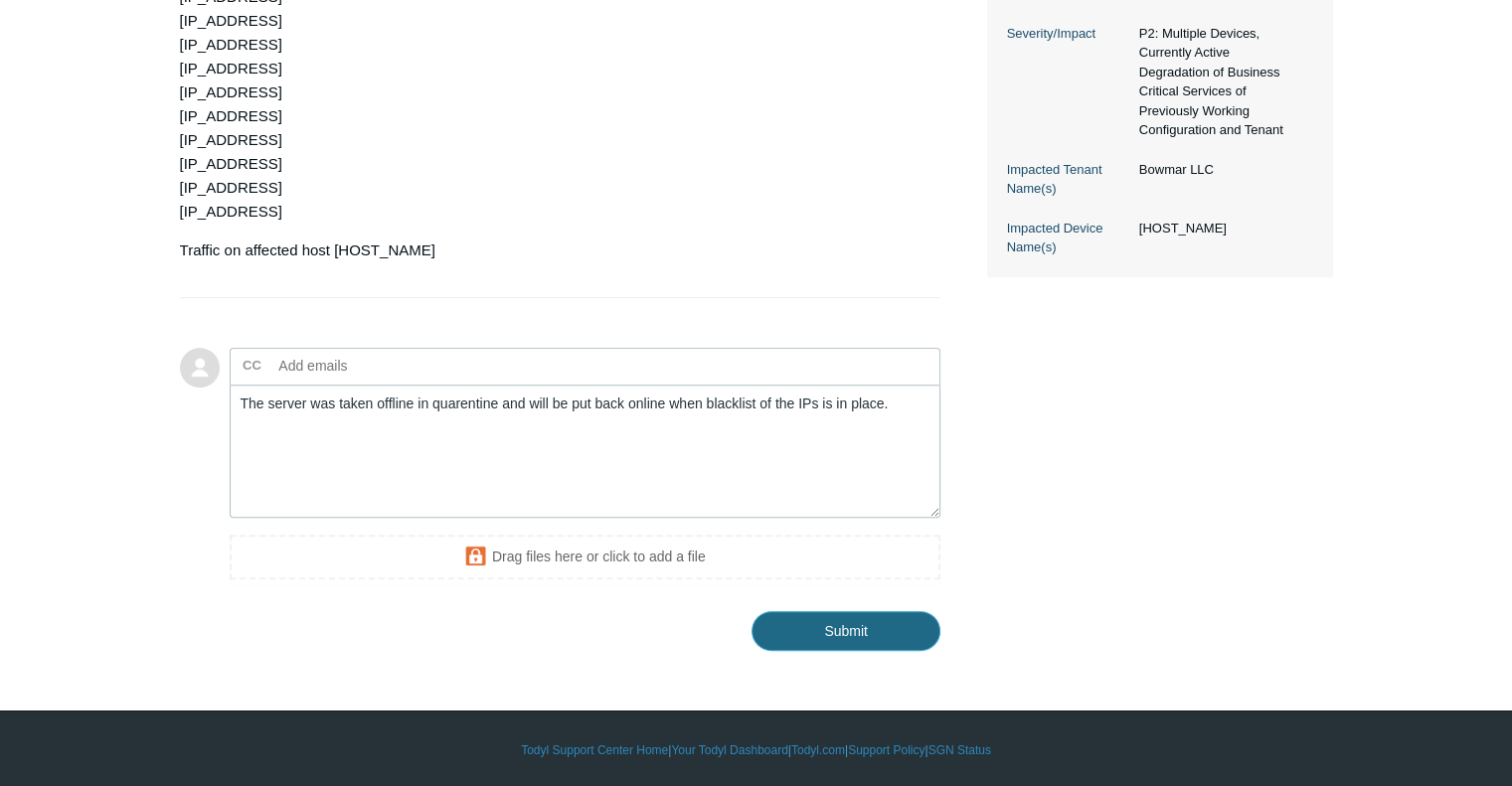 click on "Submit" at bounding box center (846, 631) 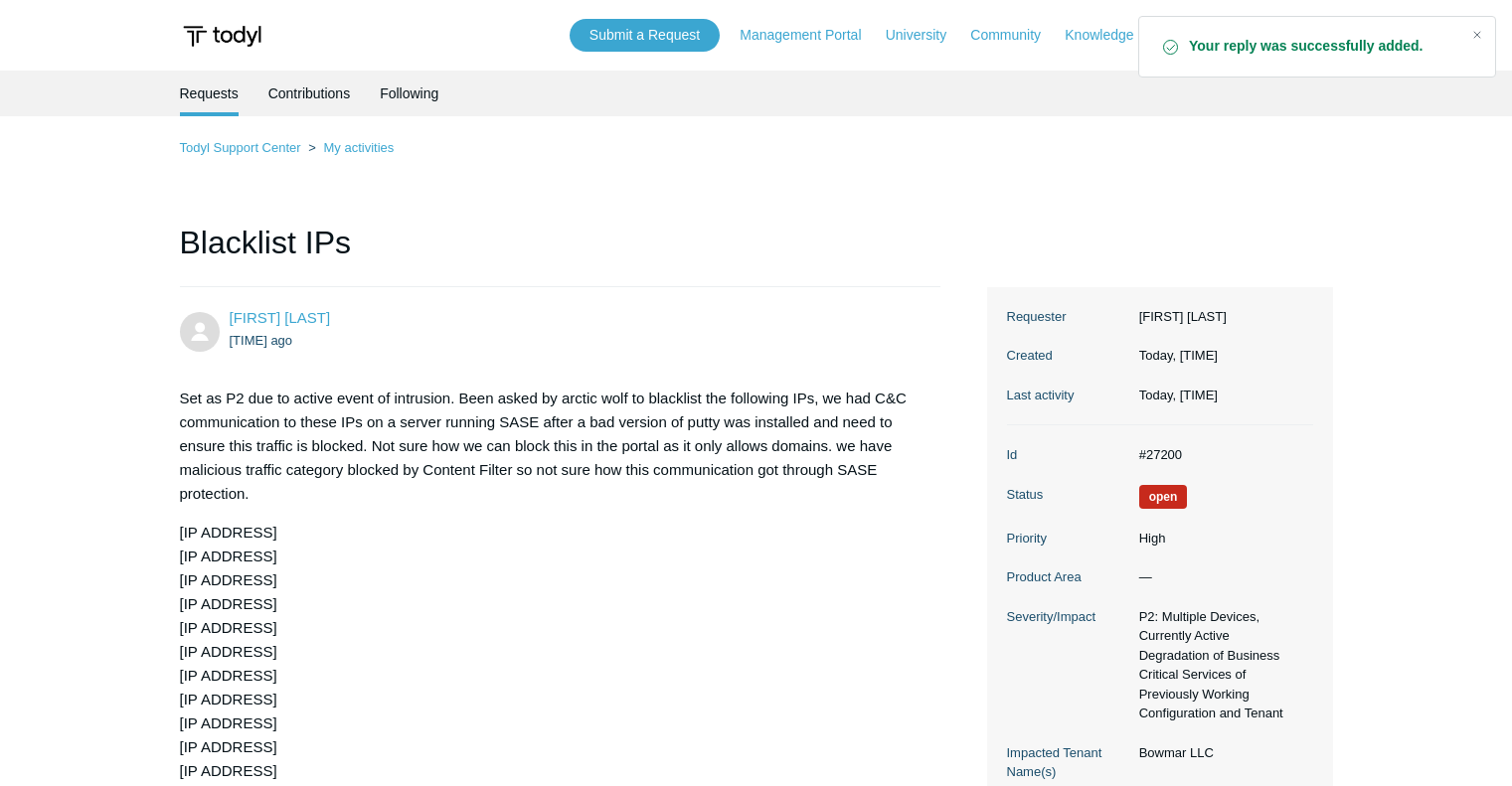 scroll, scrollTop: 0, scrollLeft: 0, axis: both 